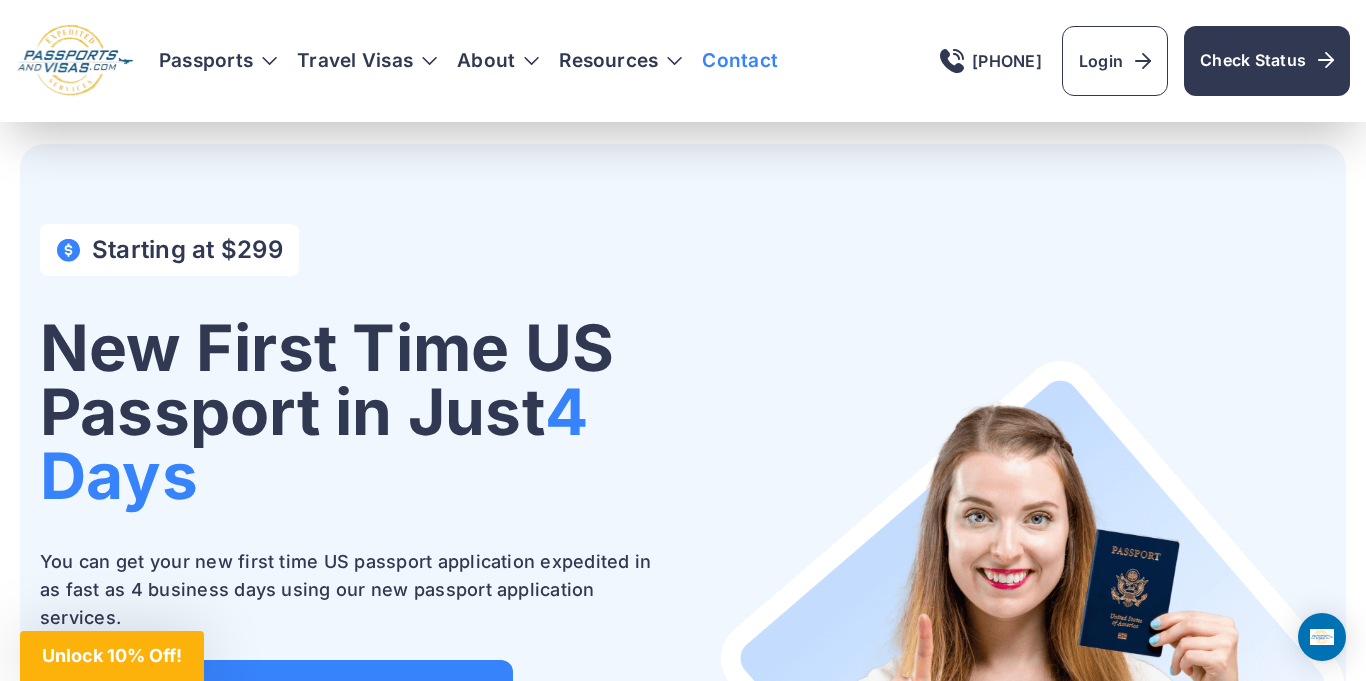 scroll, scrollTop: 3056, scrollLeft: 0, axis: vertical 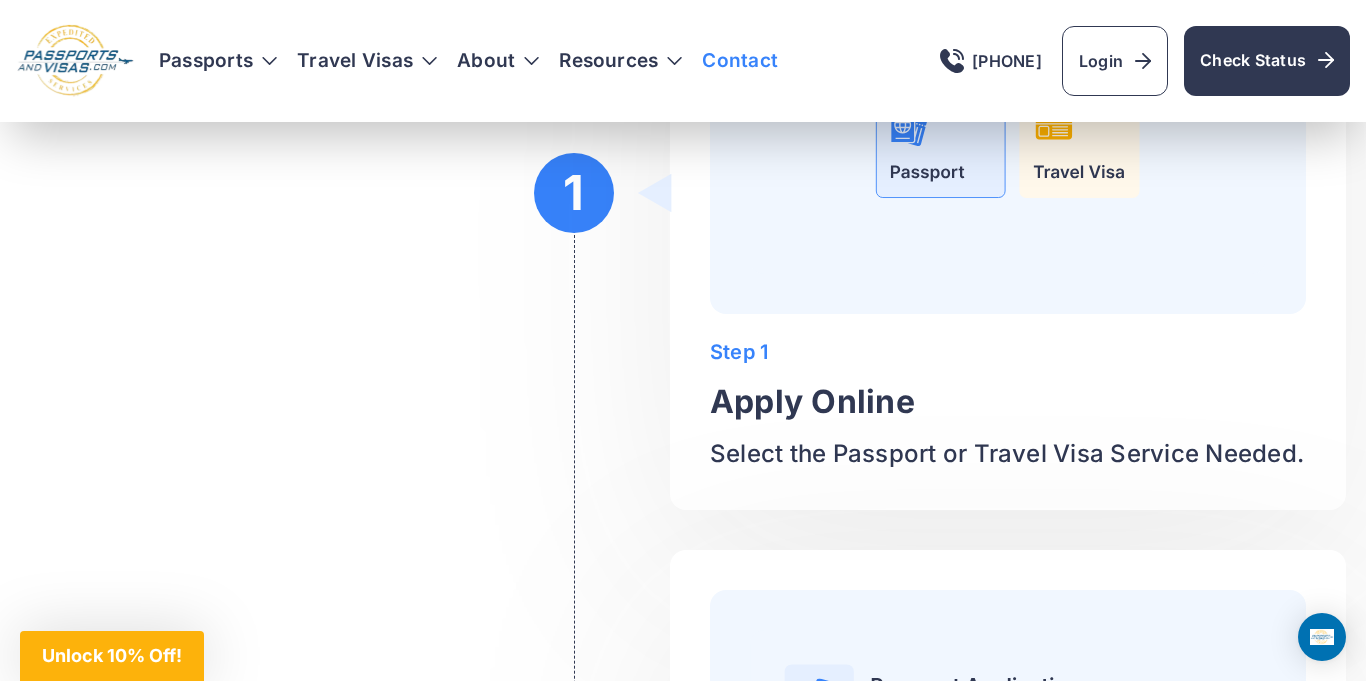 click on "Contact" at bounding box center [740, 61] 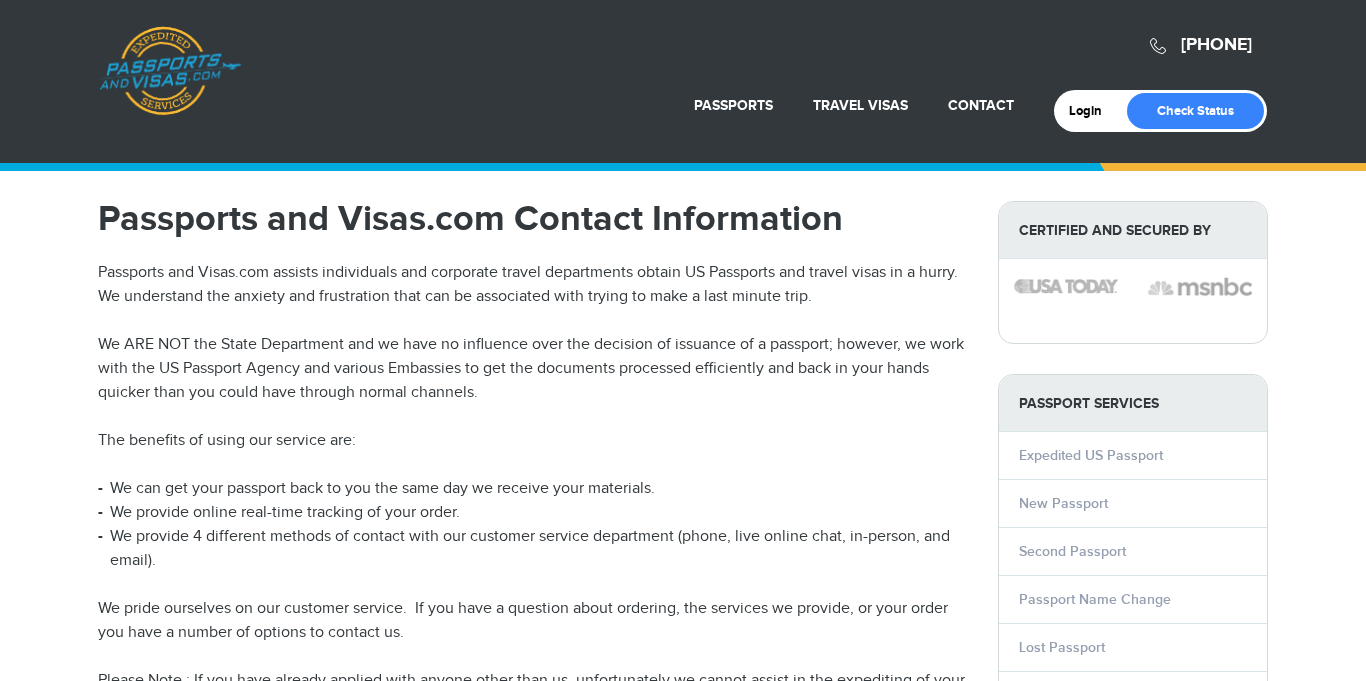 scroll, scrollTop: 0, scrollLeft: 0, axis: both 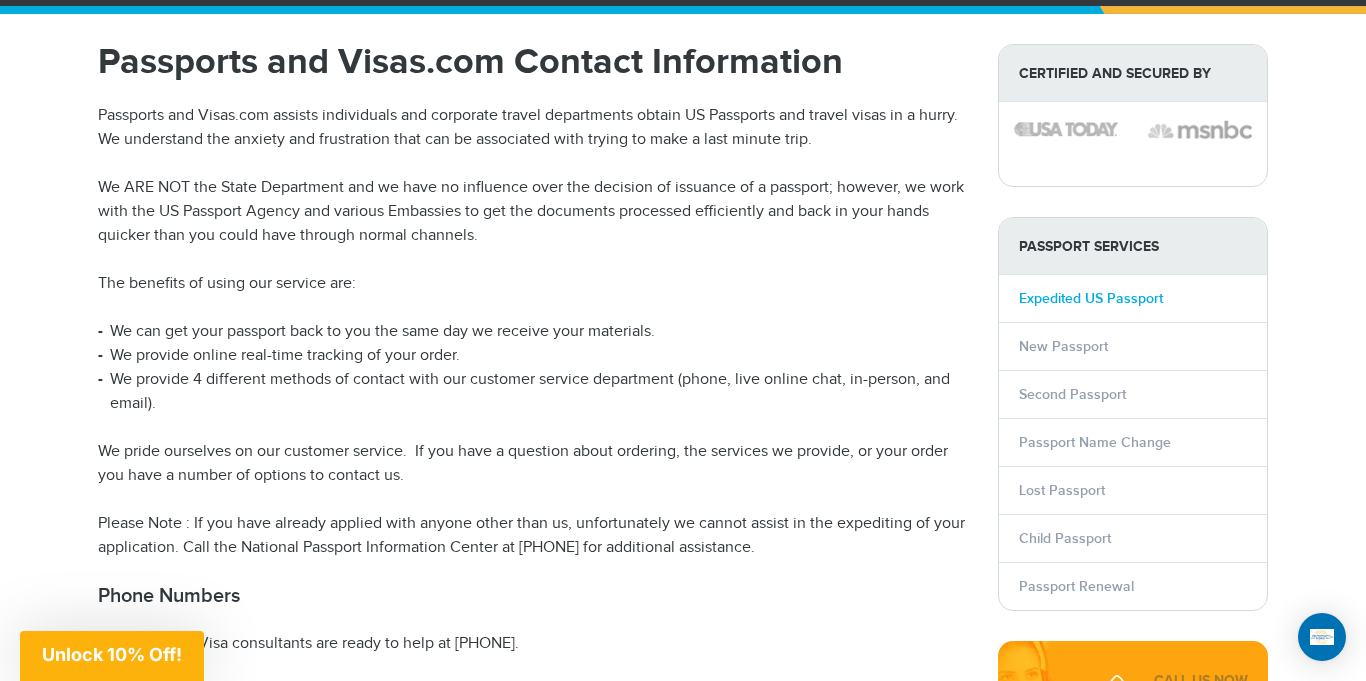 click on "Expedited US Passport" at bounding box center [1091, 298] 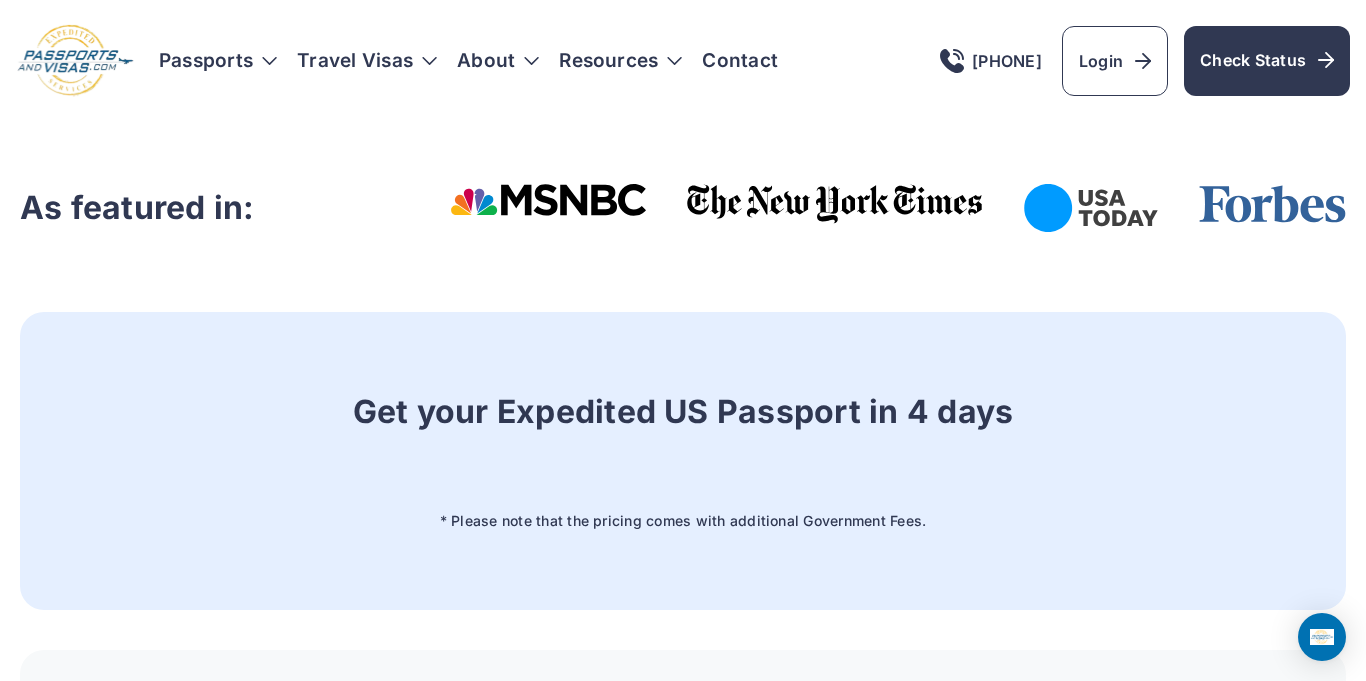 scroll, scrollTop: 0, scrollLeft: 0, axis: both 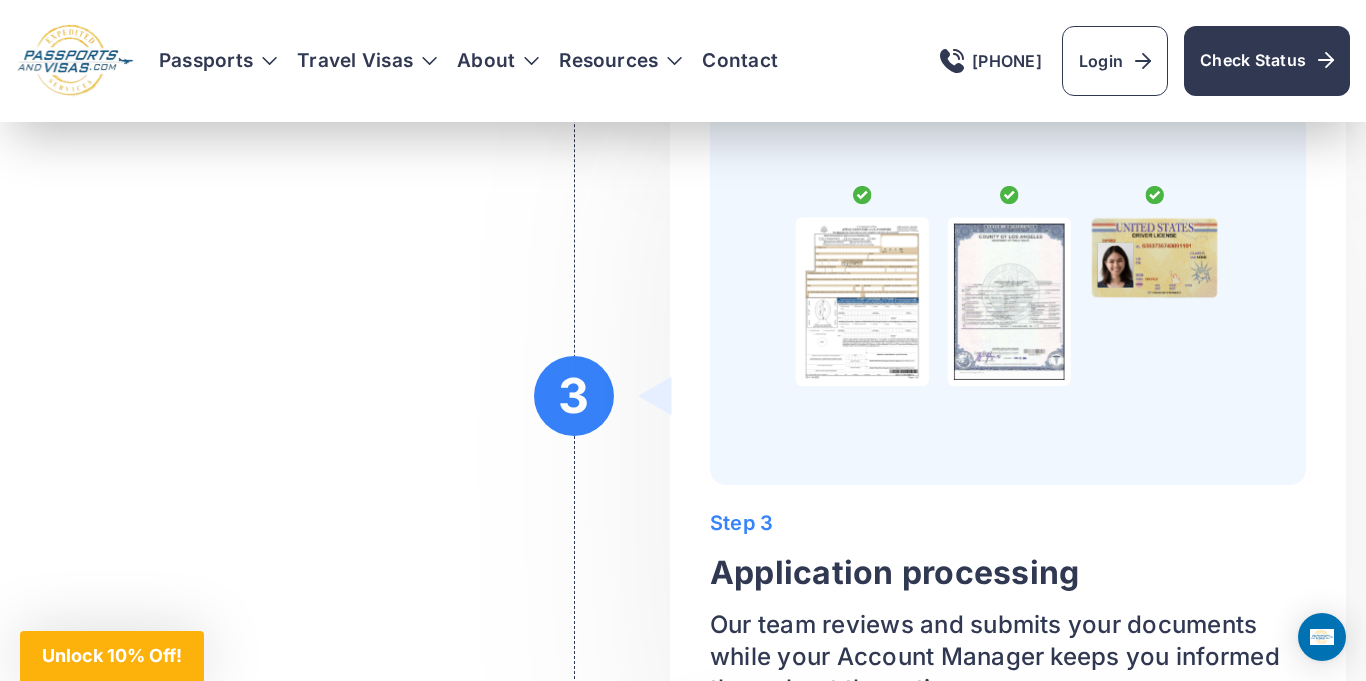 click at bounding box center (1008, 286) 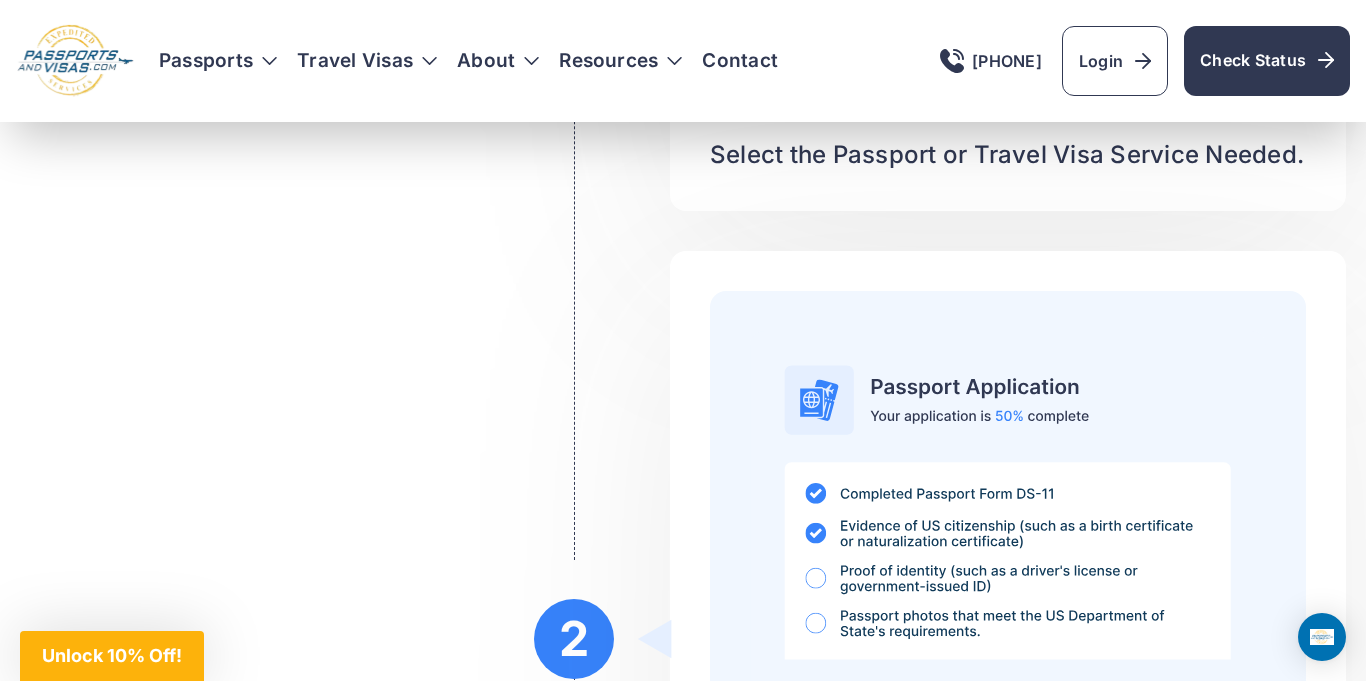 scroll, scrollTop: 1840, scrollLeft: 0, axis: vertical 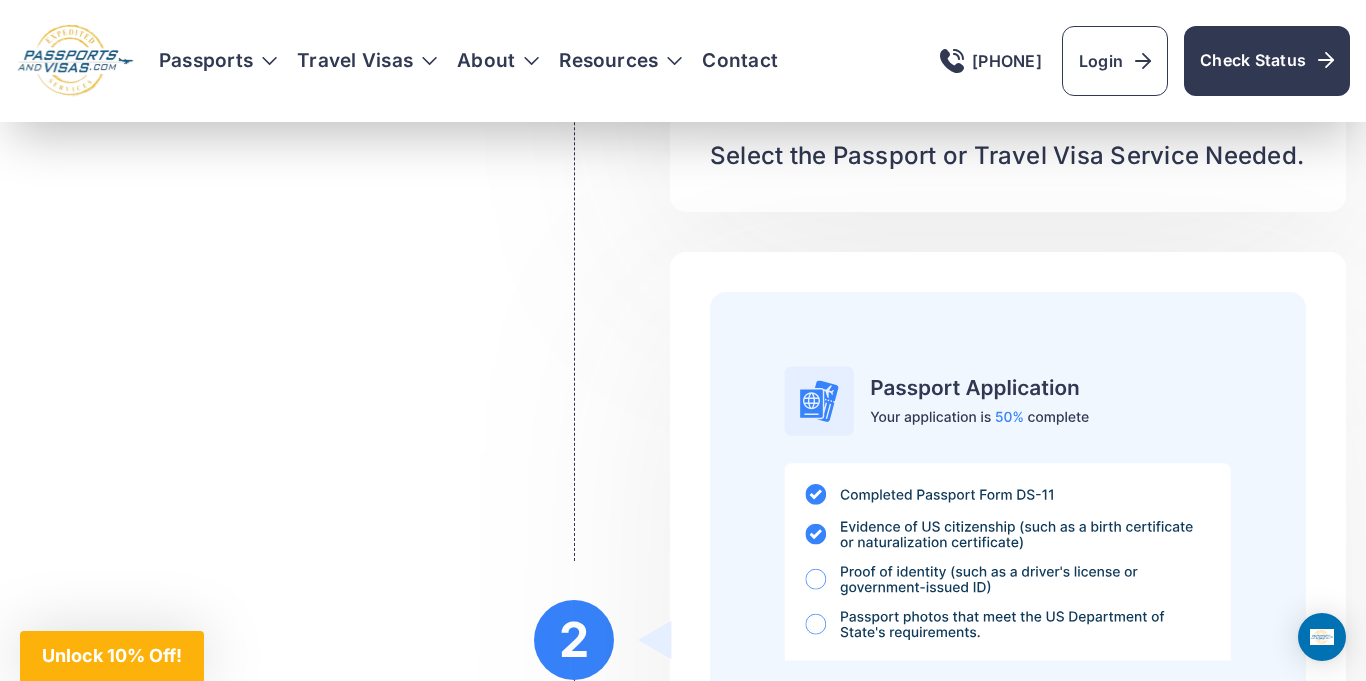 click at bounding box center [1008, 513] 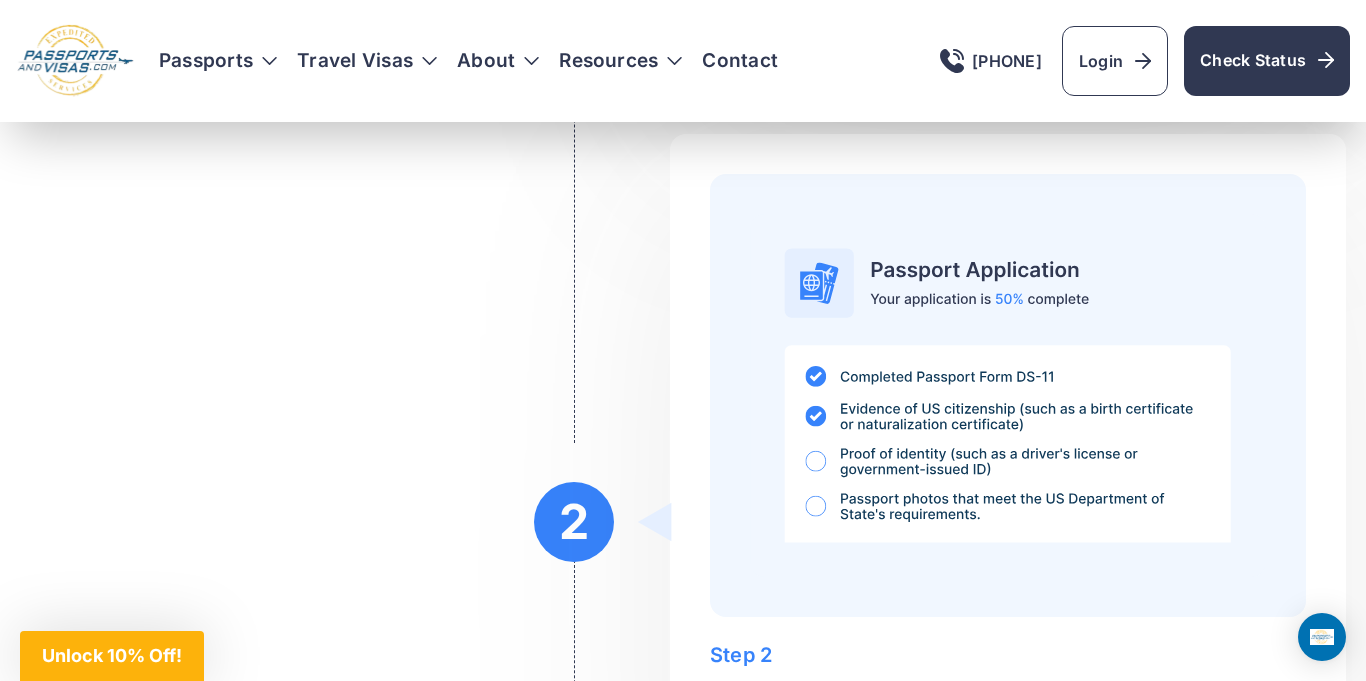 scroll, scrollTop: 1957, scrollLeft: 0, axis: vertical 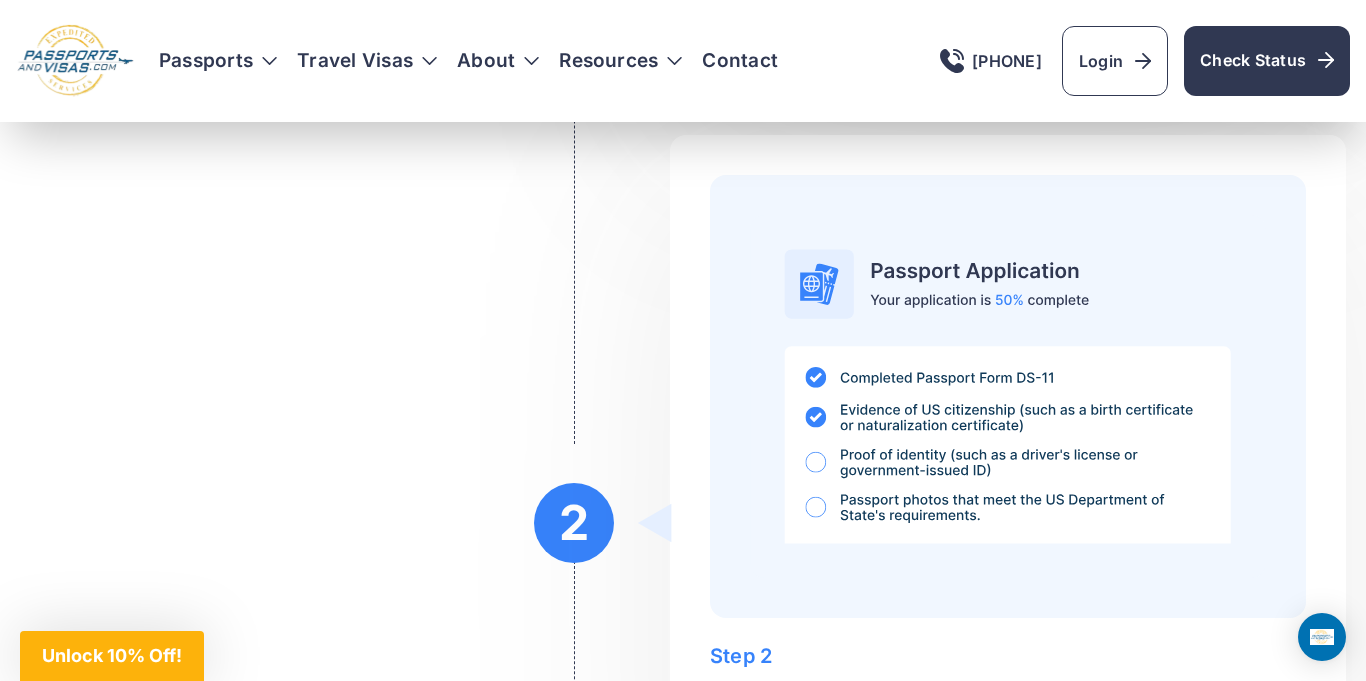 click at bounding box center [1008, 396] 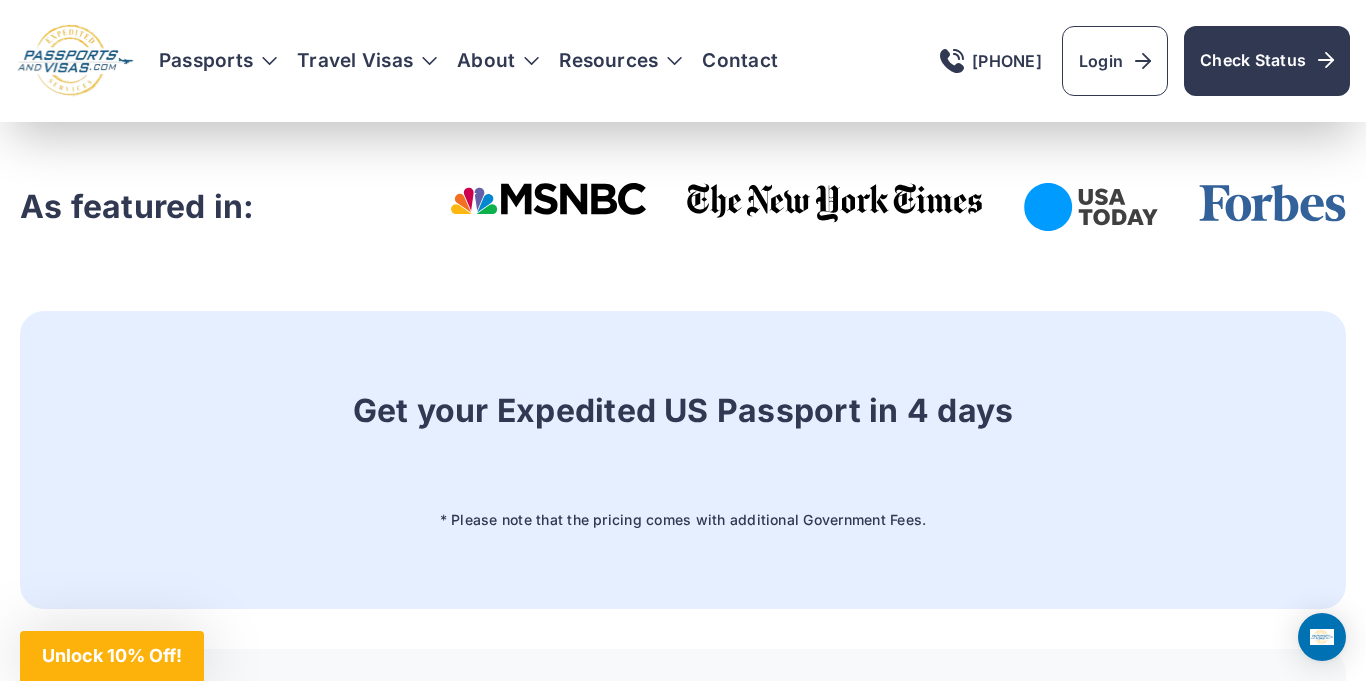 scroll, scrollTop: 0, scrollLeft: 0, axis: both 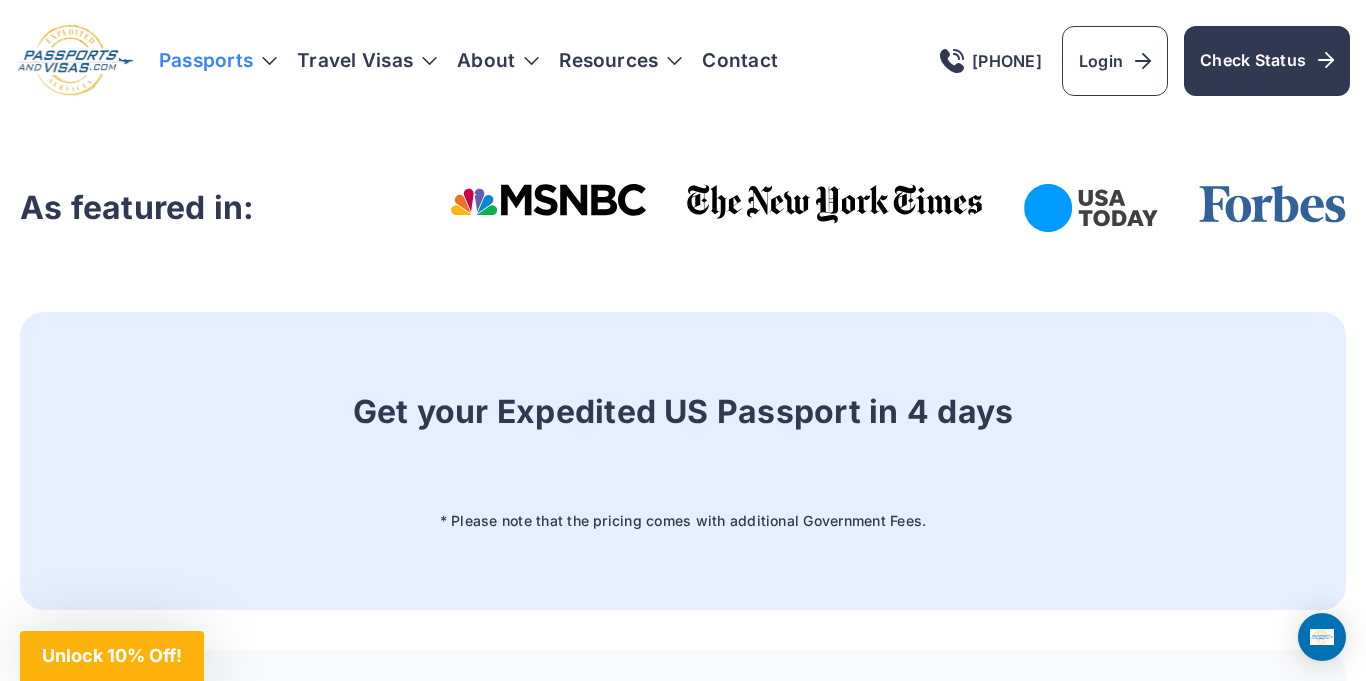 click on "Passports" at bounding box center [218, 61] 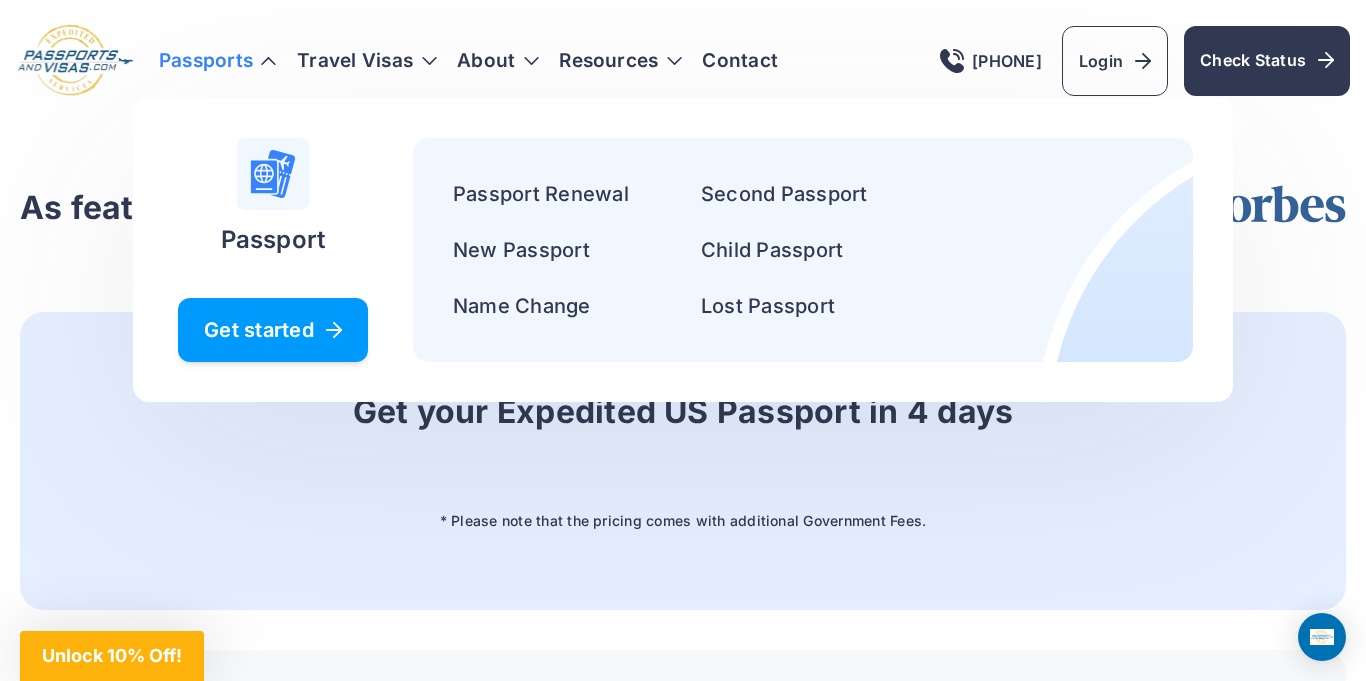 click on "Get started" at bounding box center (273, 330) 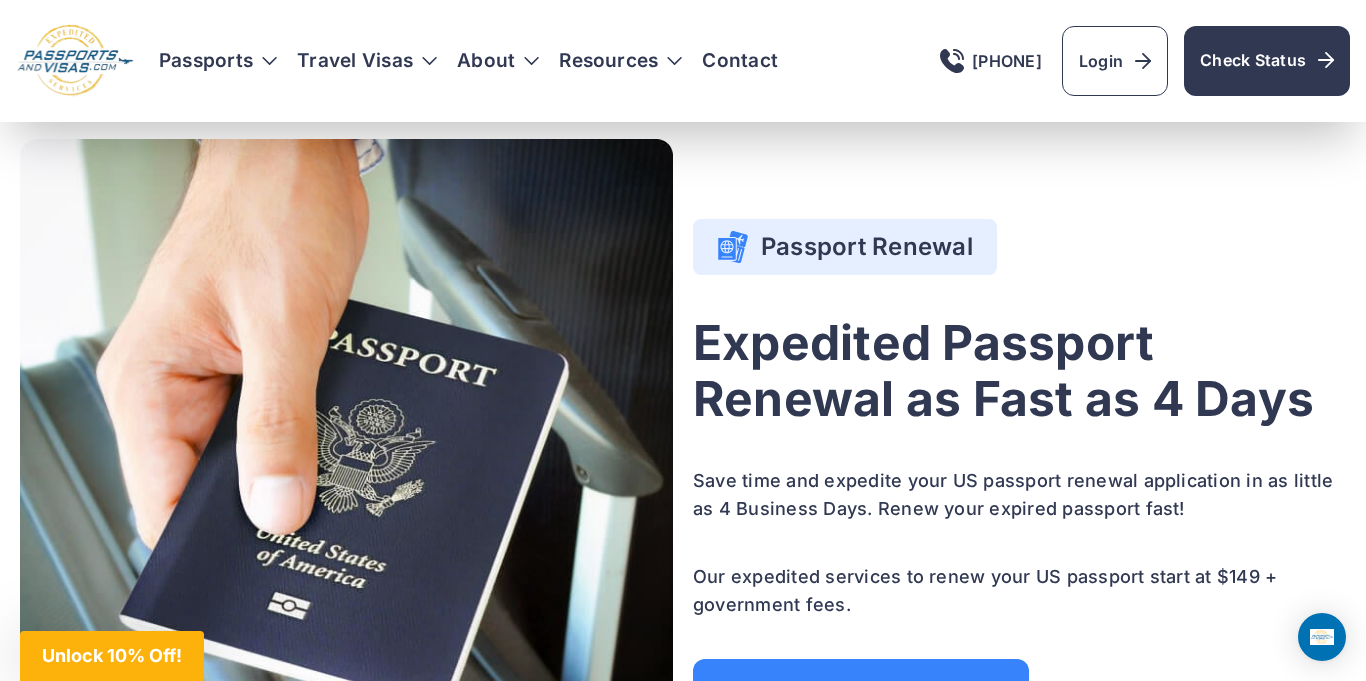 scroll, scrollTop: 1282, scrollLeft: 0, axis: vertical 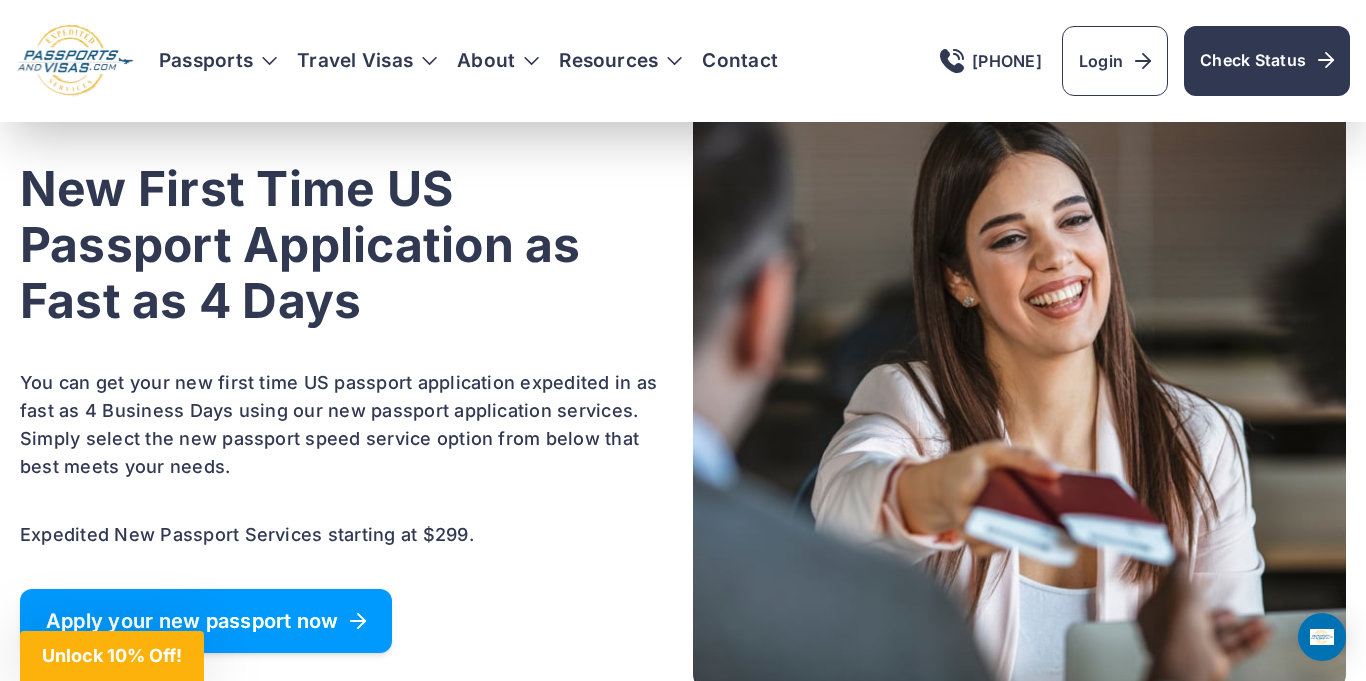 click on "Apply your new passport now" at bounding box center [206, 621] 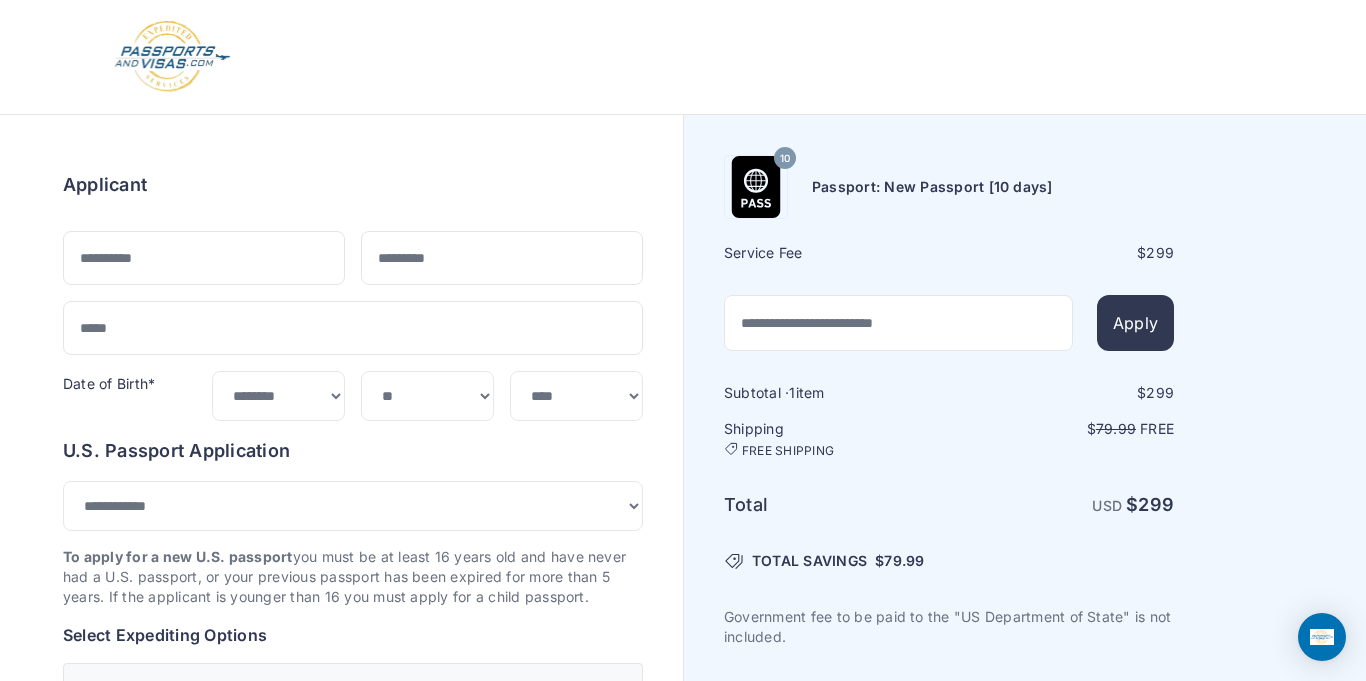 select on "***" 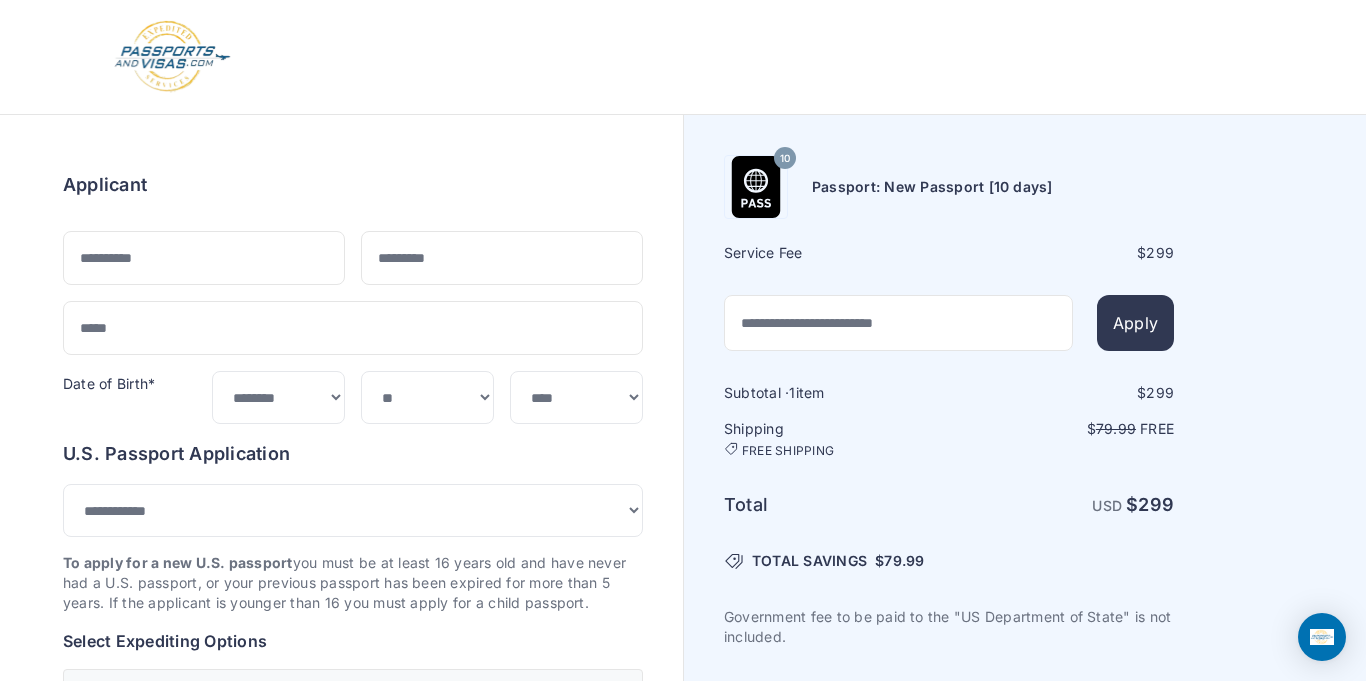 scroll, scrollTop: 0, scrollLeft: 0, axis: both 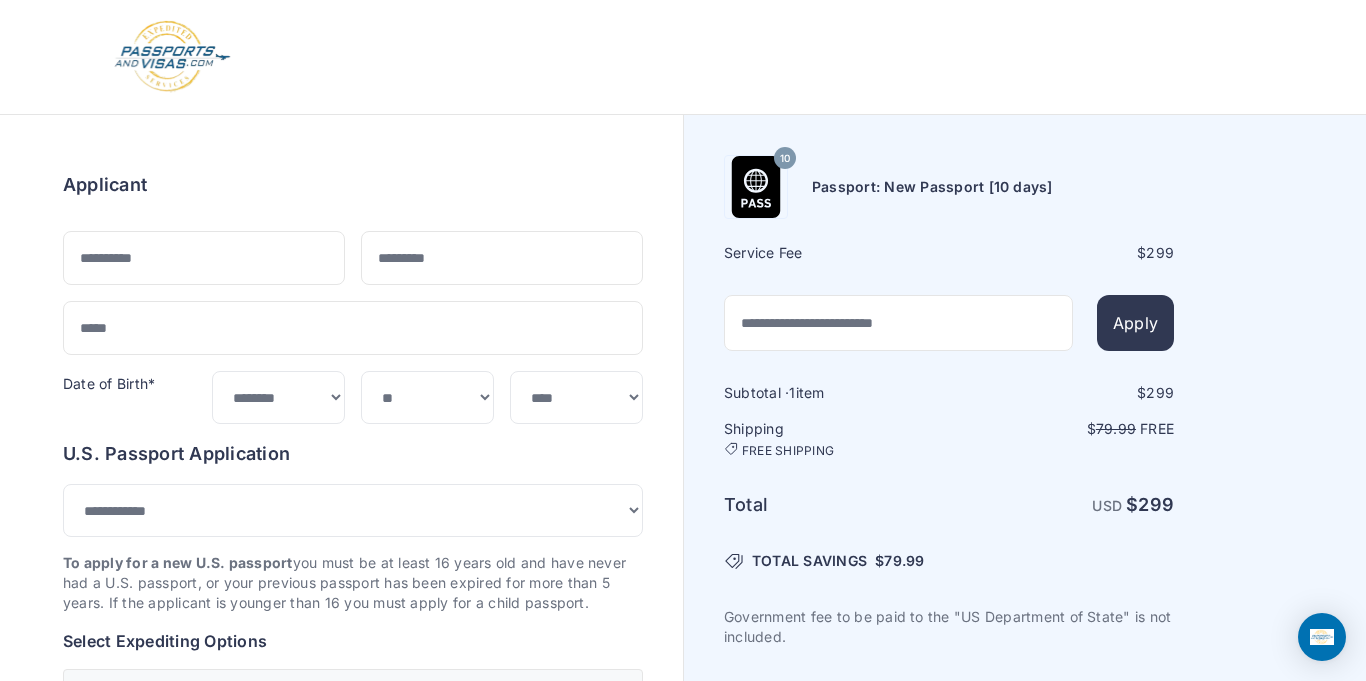 click at bounding box center [756, 187] 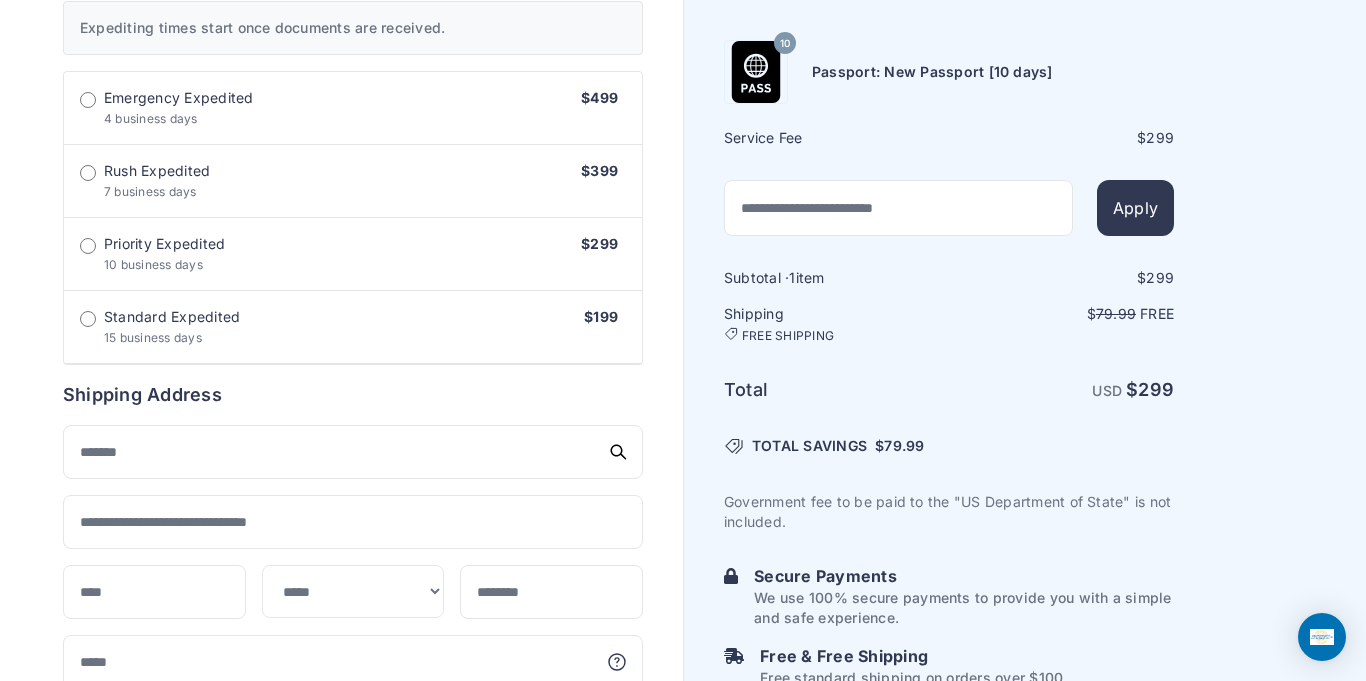 scroll, scrollTop: 669, scrollLeft: 0, axis: vertical 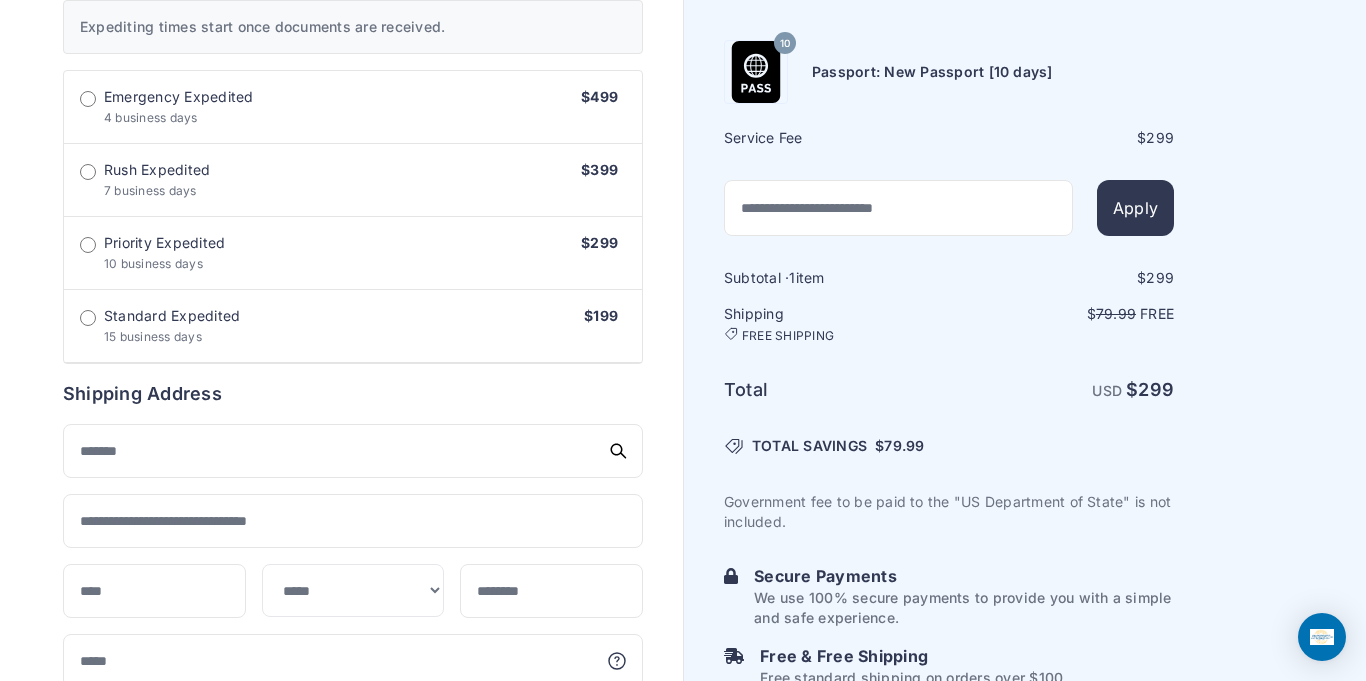 click on "4 business days" at bounding box center (151, 117) 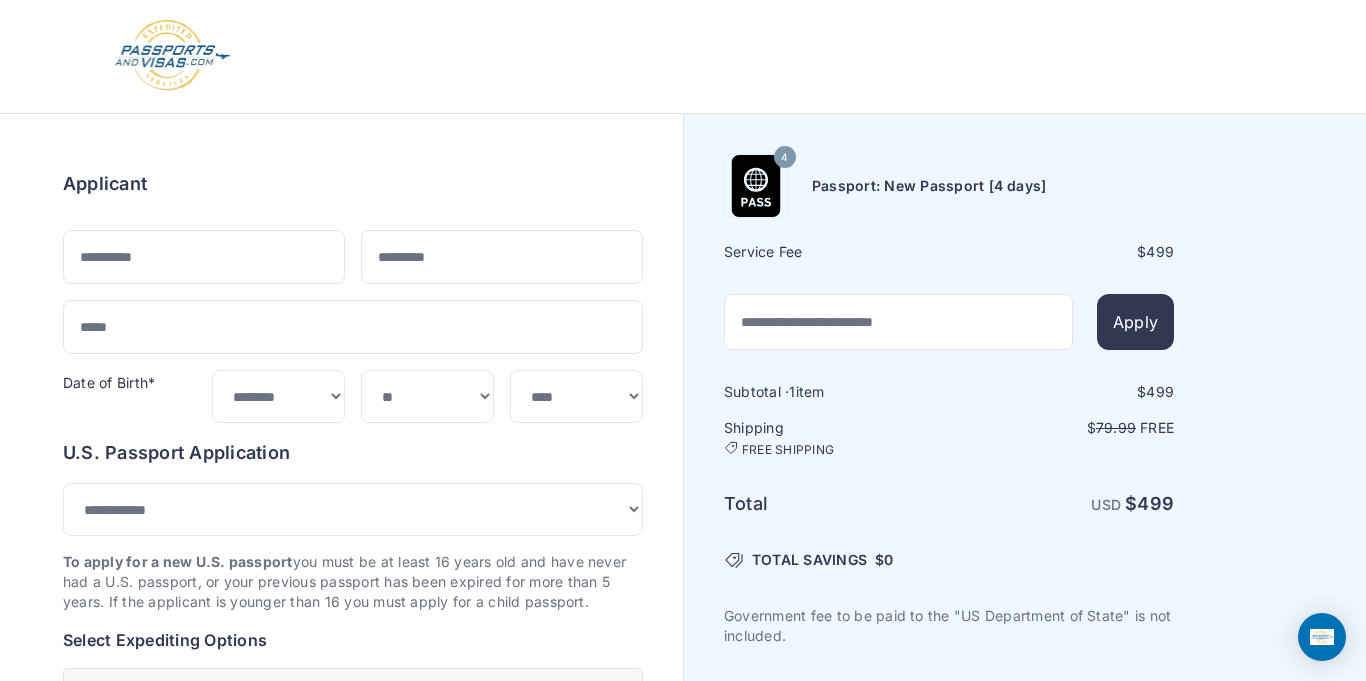 scroll, scrollTop: 0, scrollLeft: 0, axis: both 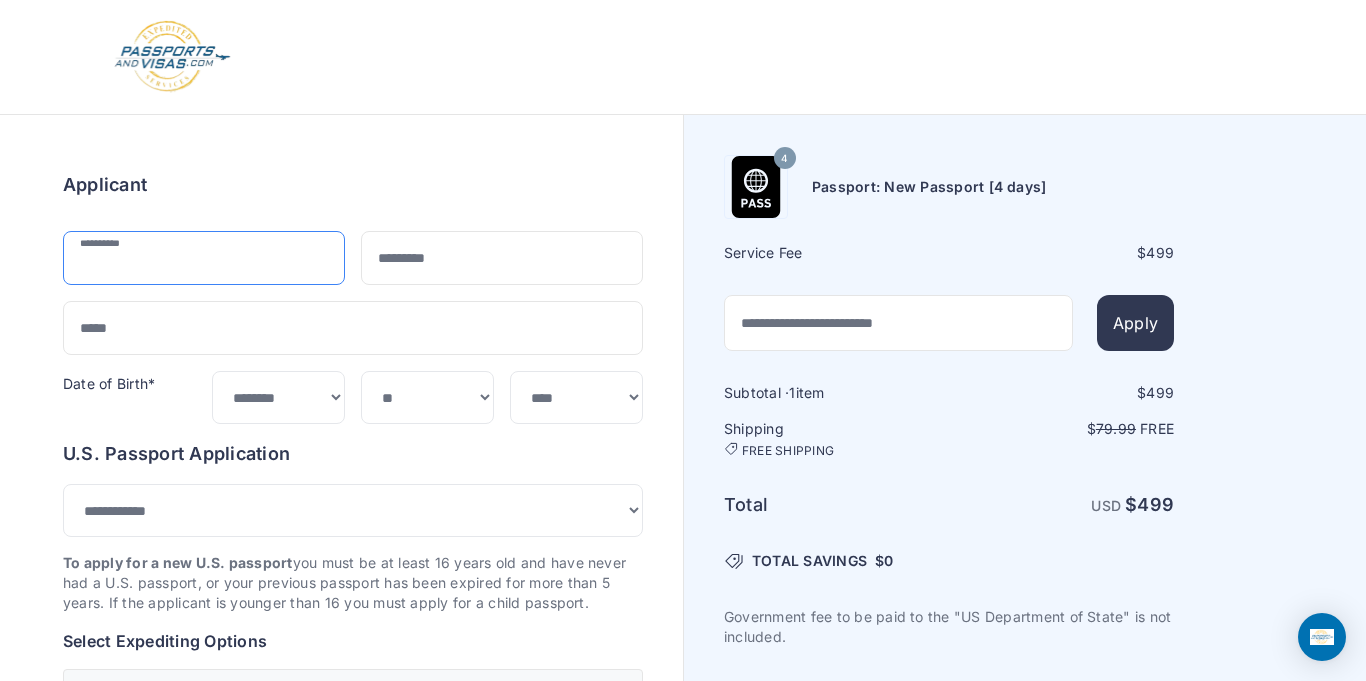 click at bounding box center [204, 258] 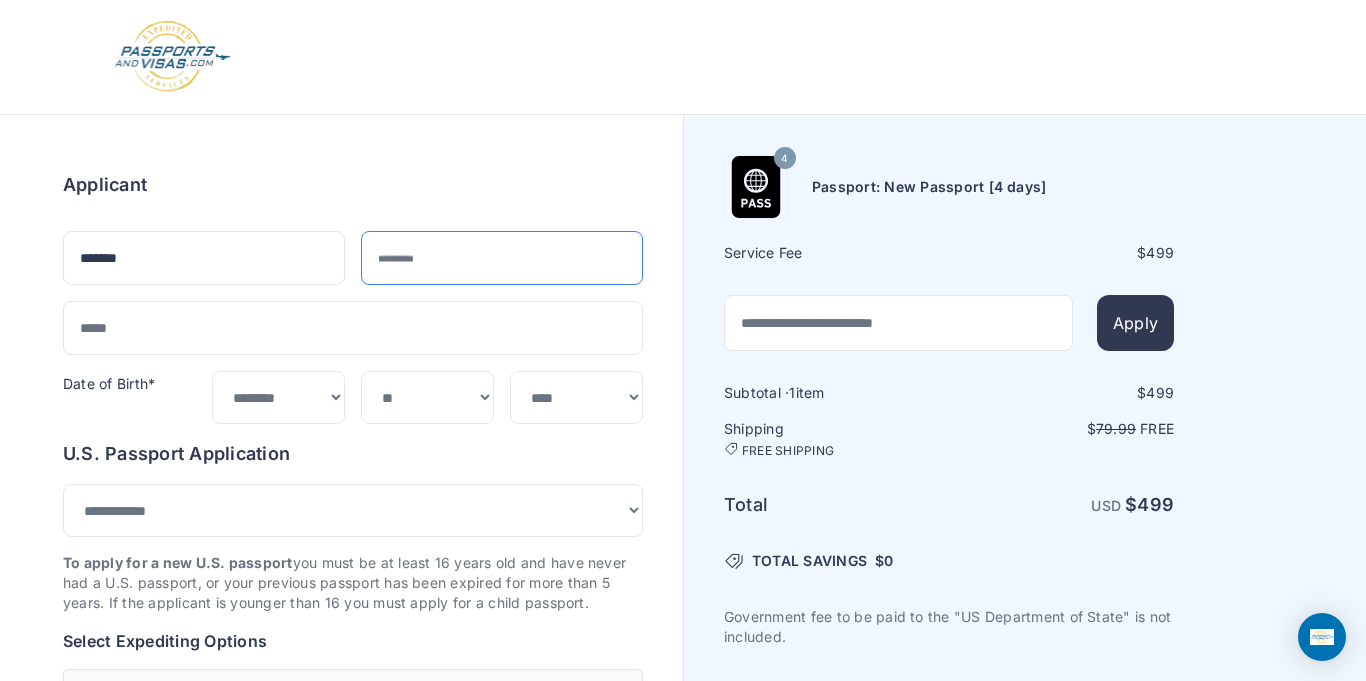type on "*******" 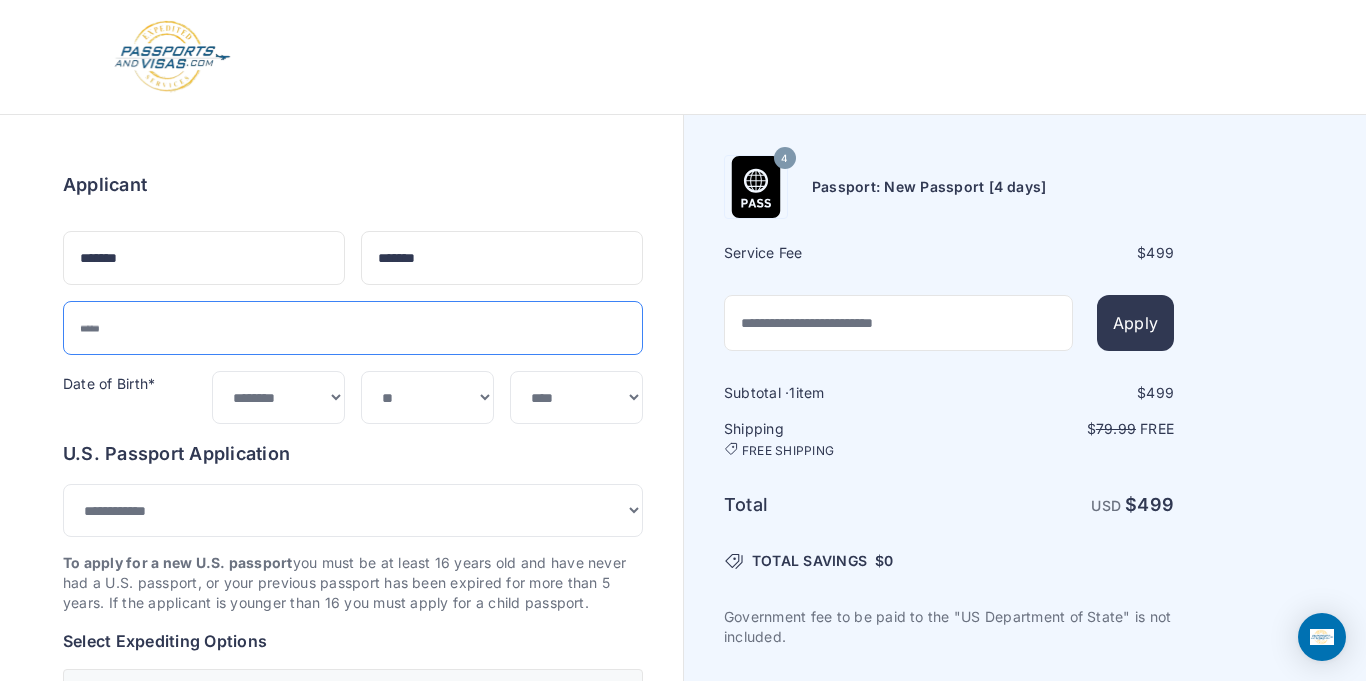 type on "**********" 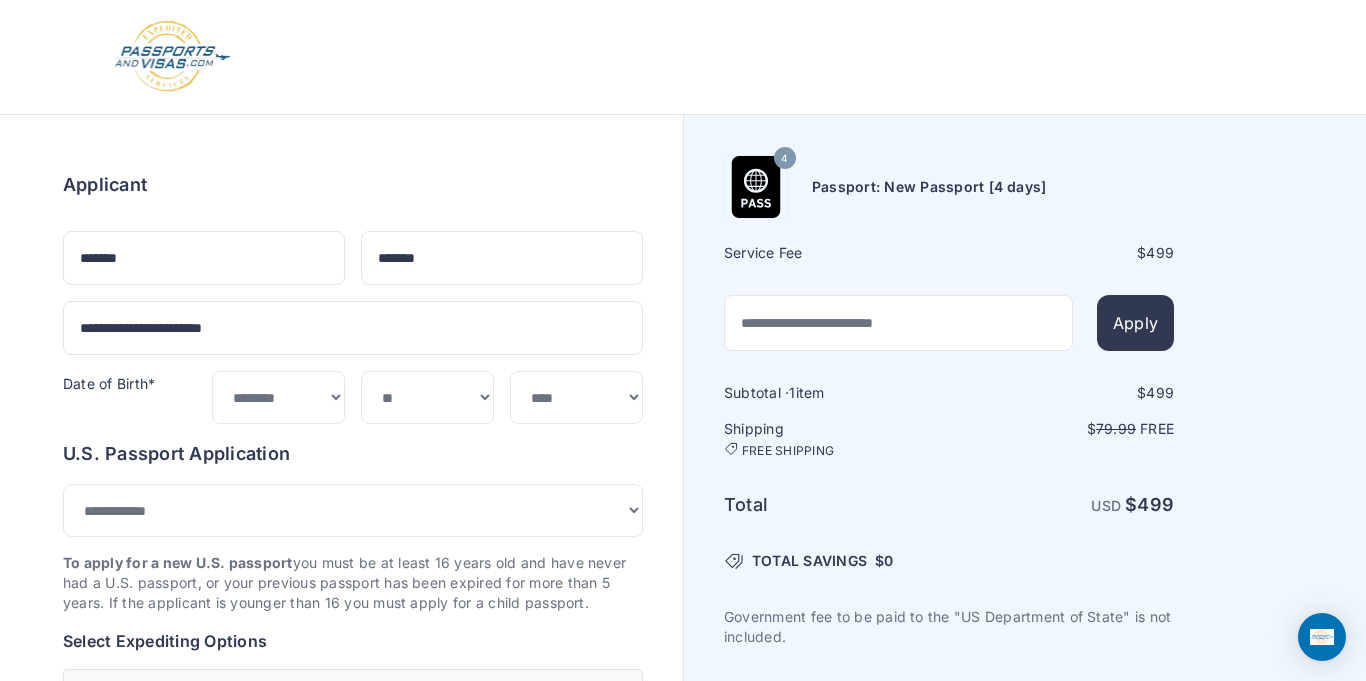 type on "**********" 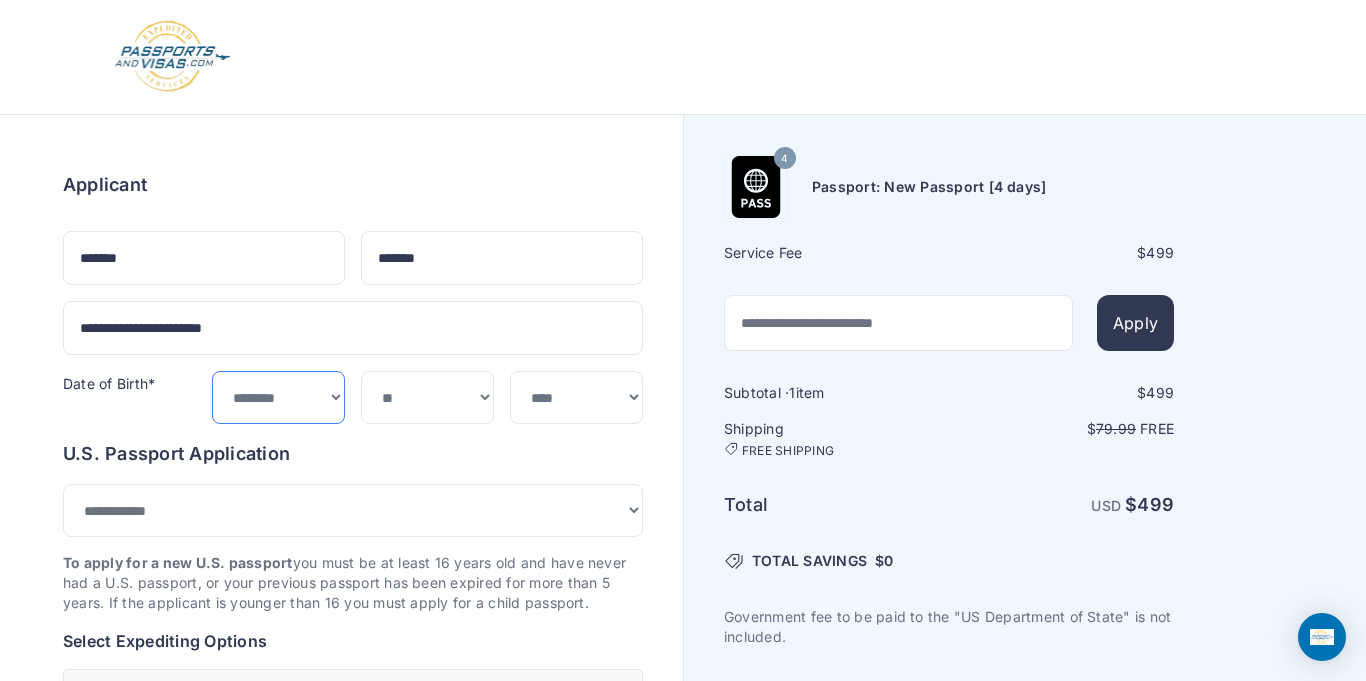 click on "*****
*******
********
*****
*****
***
****
****
******
*********
*******
********
********" at bounding box center (278, 397) 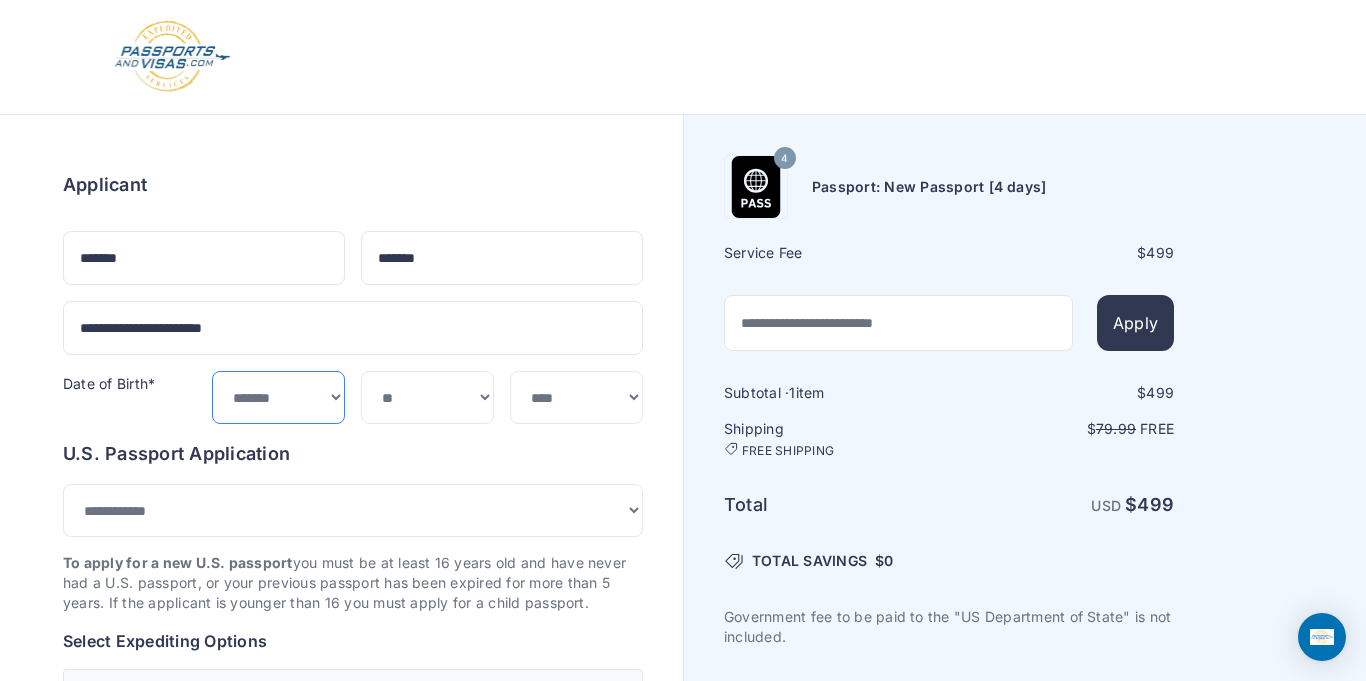 click on "*****
*******
********
*****
*****
***
****
****
******
*********
*******
********
********" at bounding box center [278, 397] 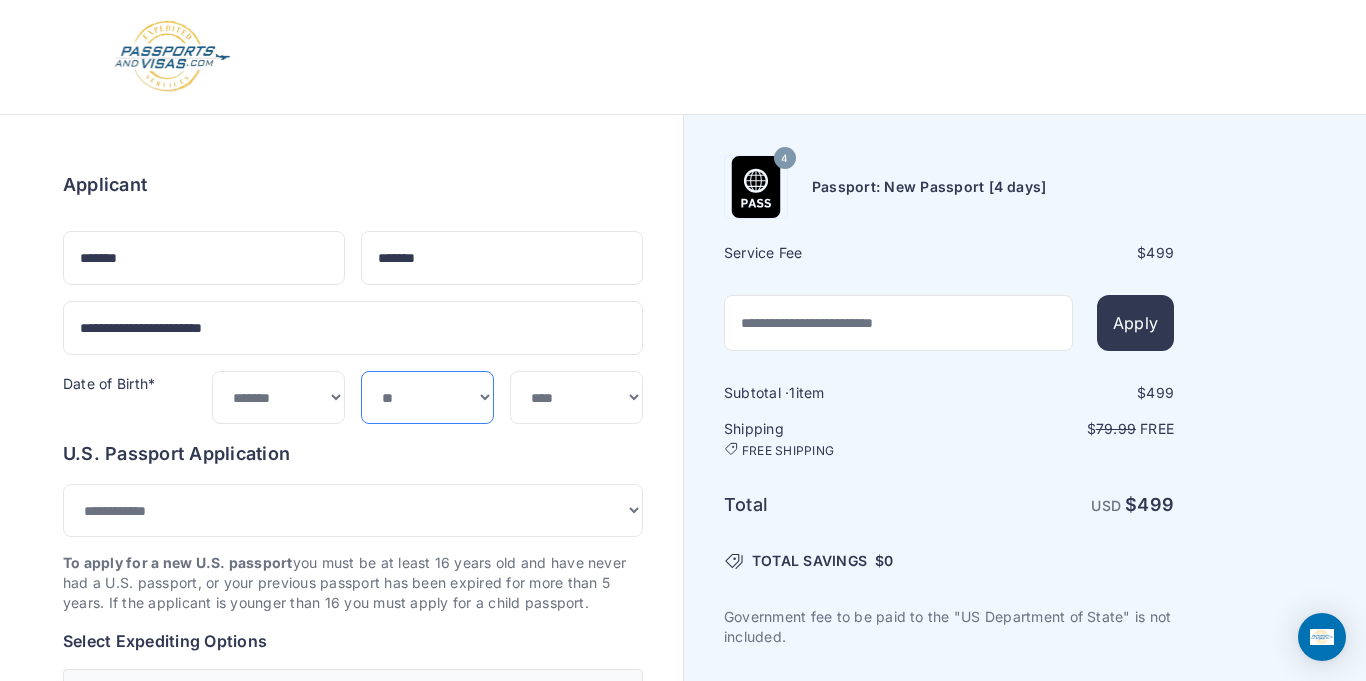 click on "***
*
*
*
*
*
*
*
*
*
**
**
**
**
** ** ** ** ** **" at bounding box center [427, 397] 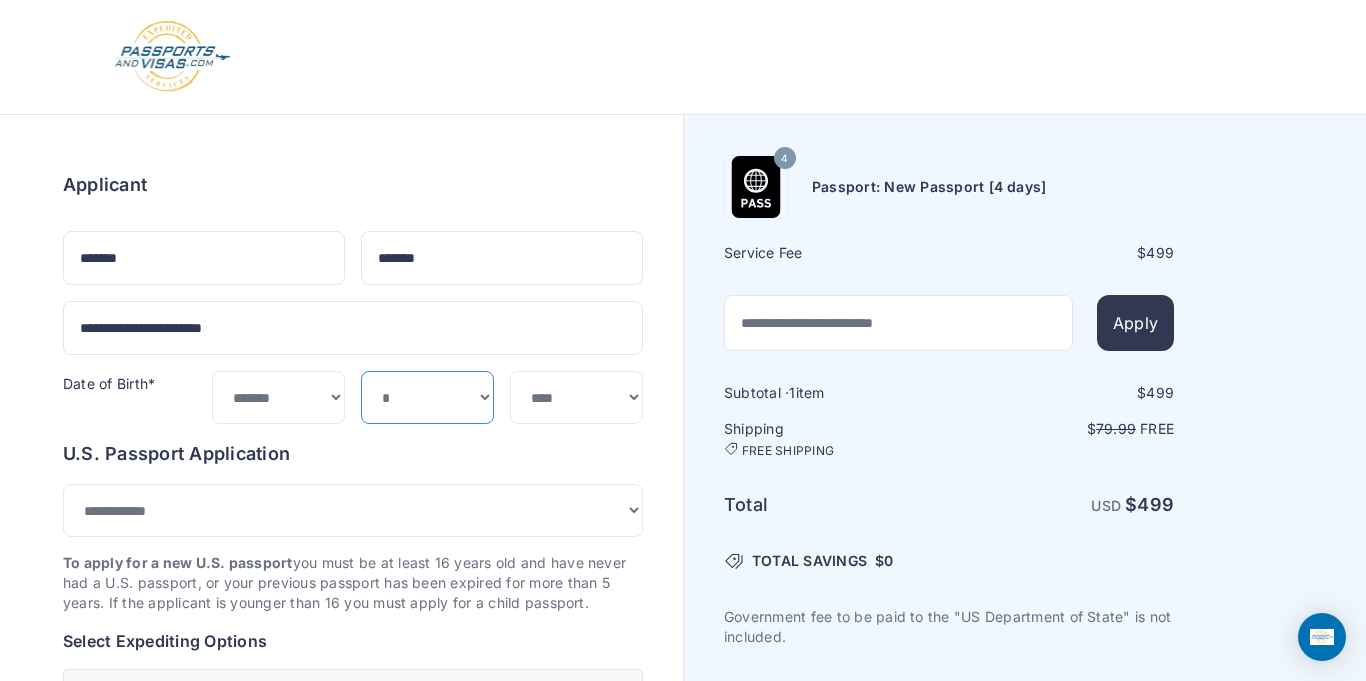click on "***
*
*
*
*
*
*
*
*
*
**
**
**
**
** ** ** ** ** **" at bounding box center (427, 397) 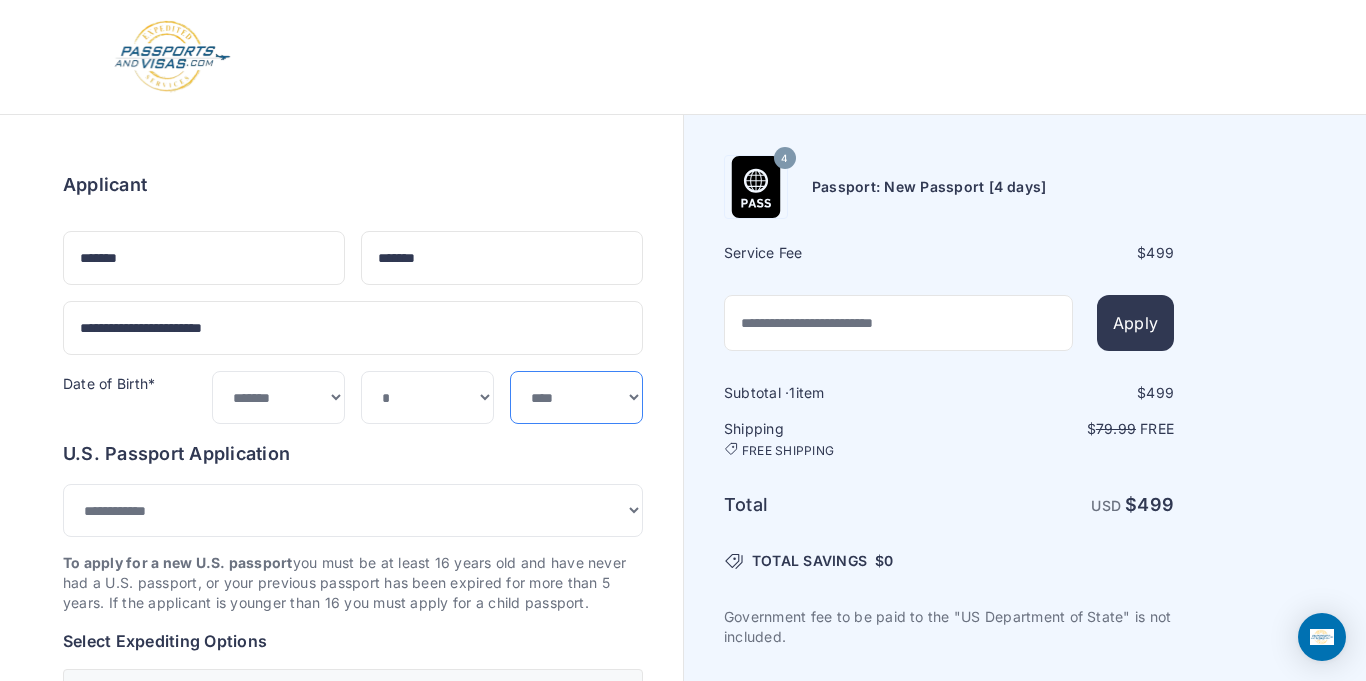 click on "****
****
****
****
****
****
****
****
****
****
****
****
****
**** **** **** **** **** **** **** **** **** **** ****" at bounding box center (576, 397) 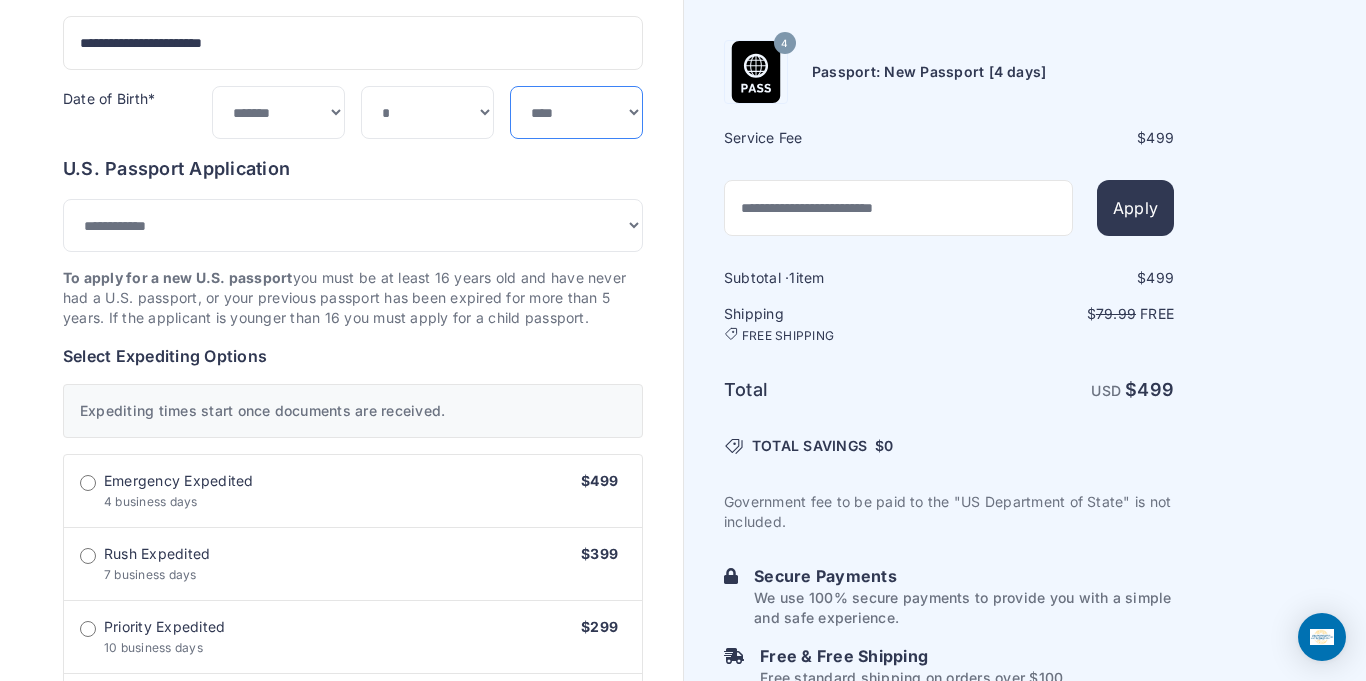 scroll, scrollTop: 284, scrollLeft: 0, axis: vertical 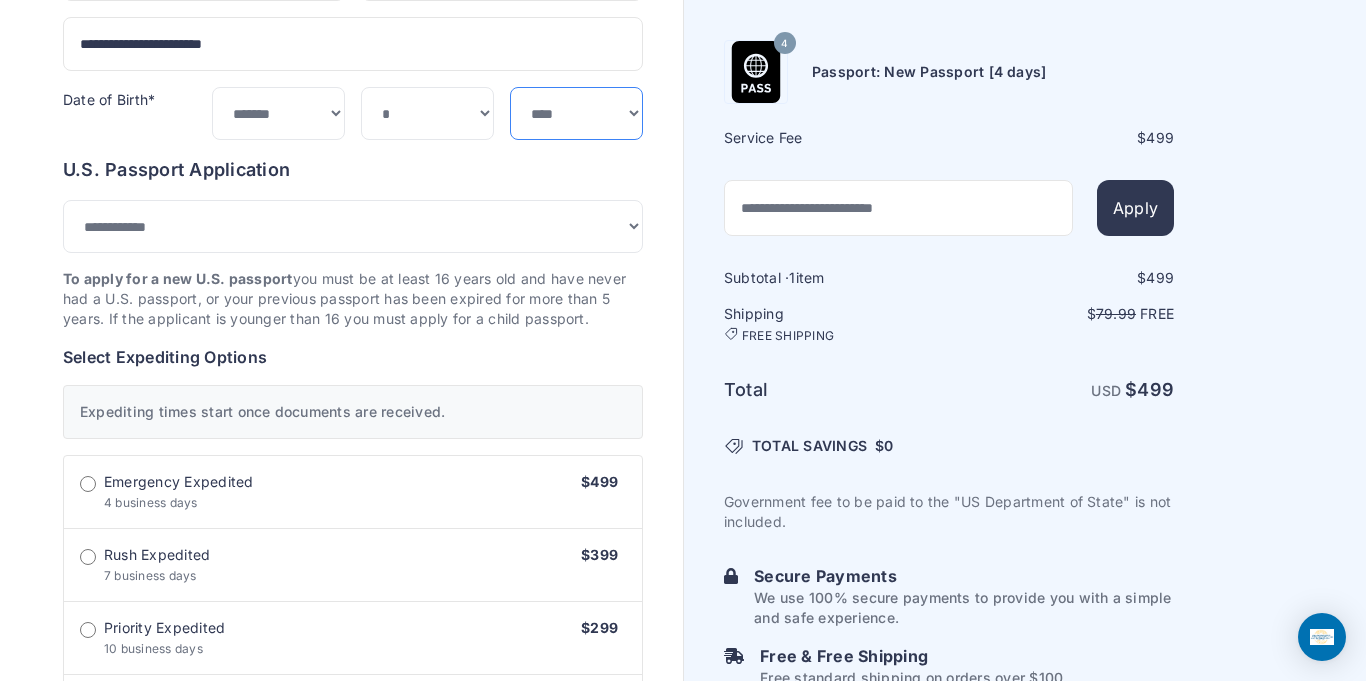click on "****
****
****
****
****
****
****
****
****
****
****
****
****
**** **** **** **** **** **** **** **** **** **** ****" at bounding box center [576, 113] 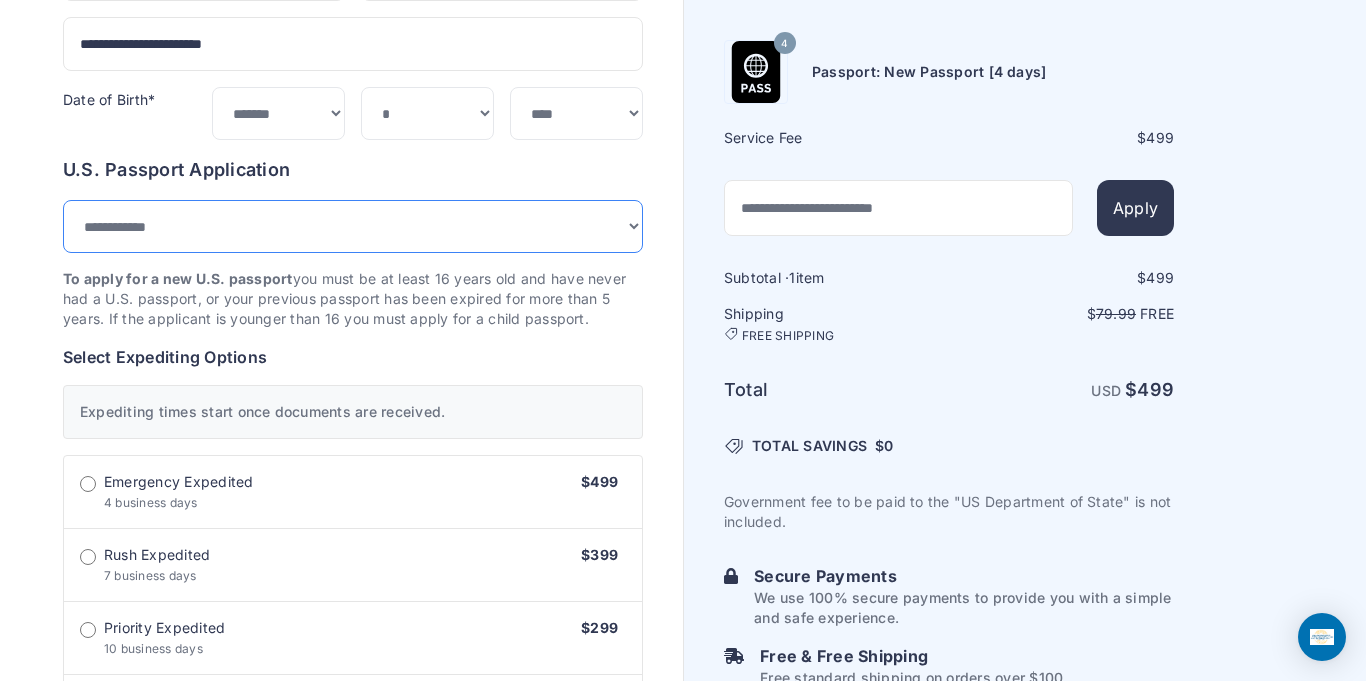 click on "**********" at bounding box center (353, 226) 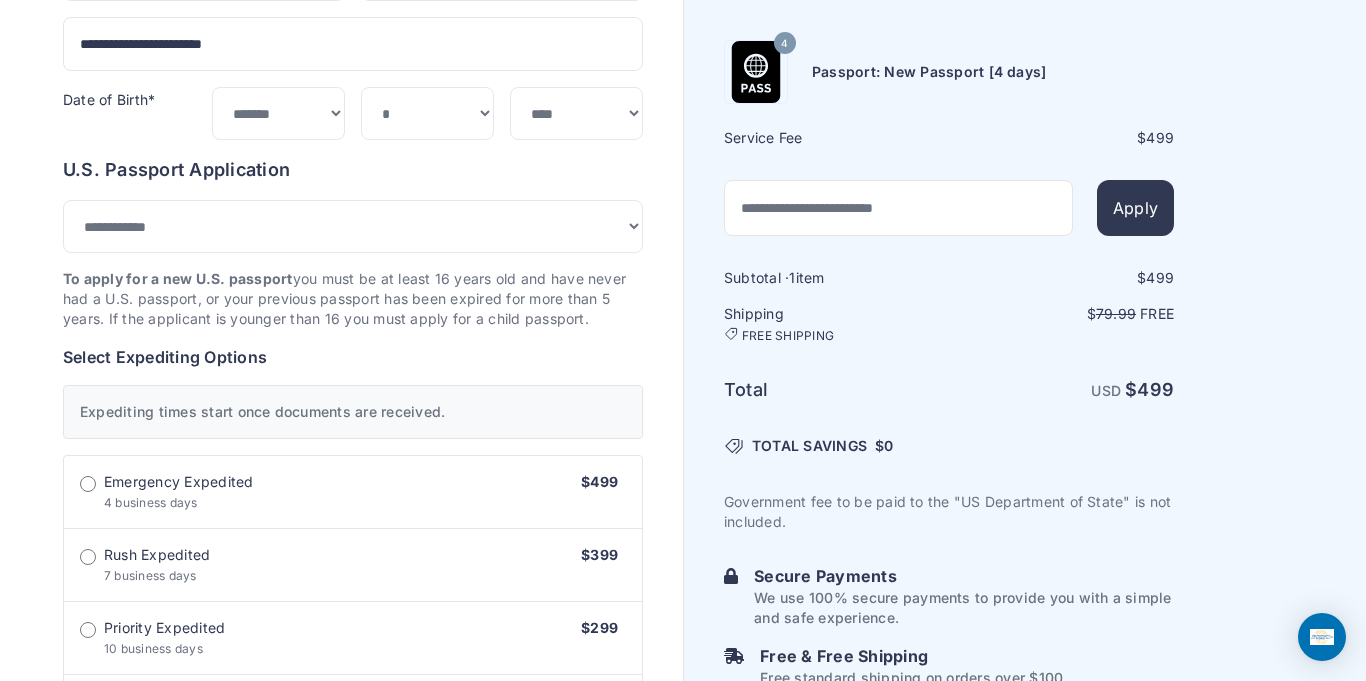click on "4
Passport: New Passport [4 days]
Service Fee
$ 499
Apply
1 $" at bounding box center [1025, 719] 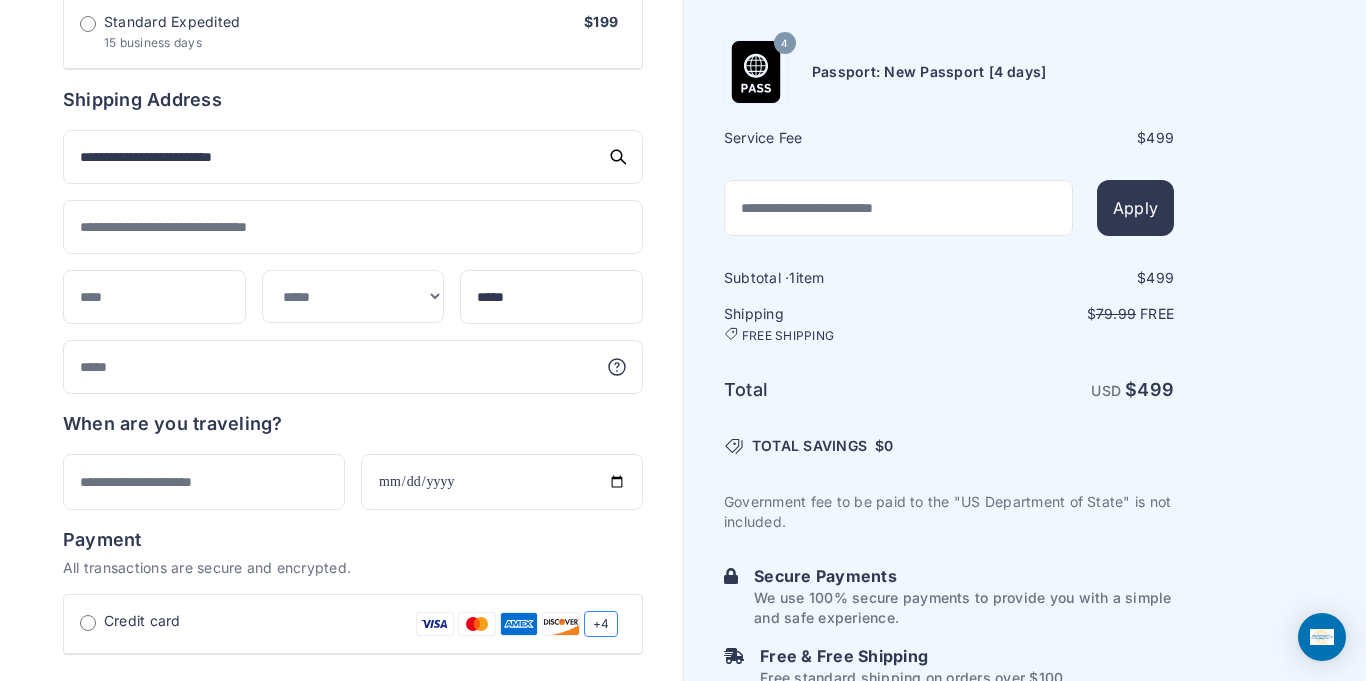 scroll, scrollTop: 964, scrollLeft: 0, axis: vertical 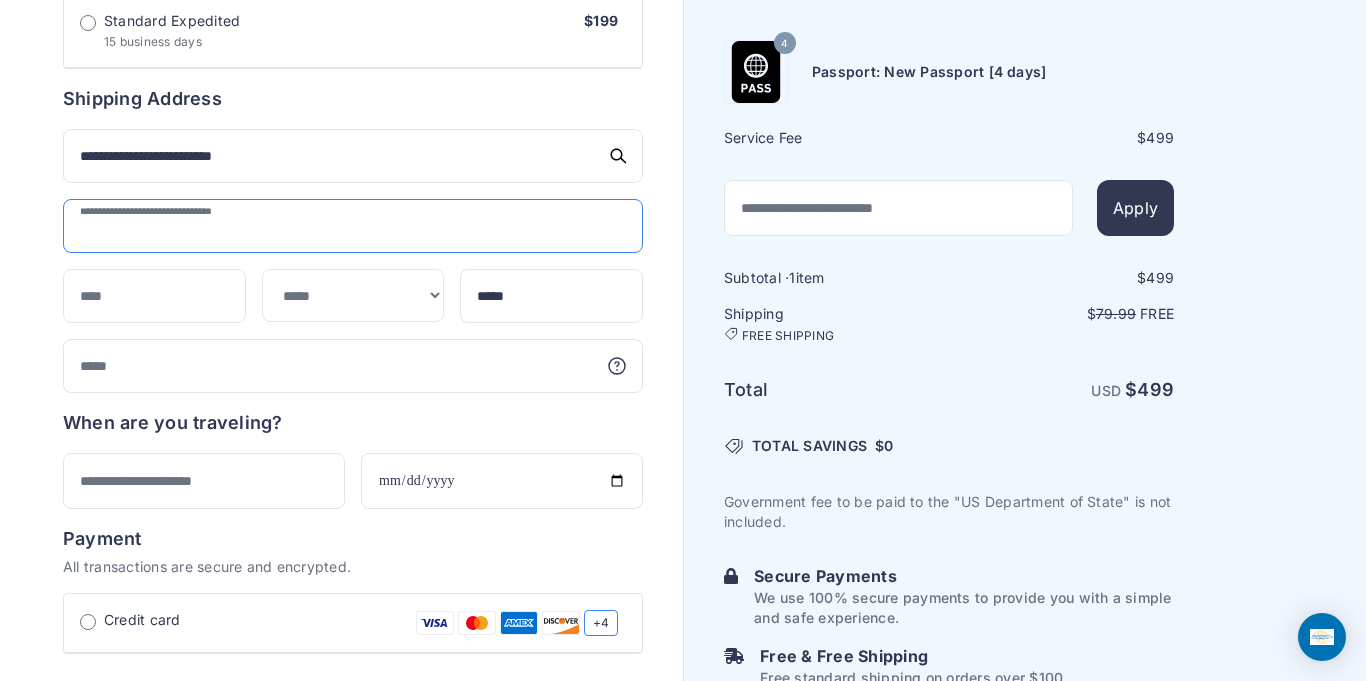 click at bounding box center (353, 226) 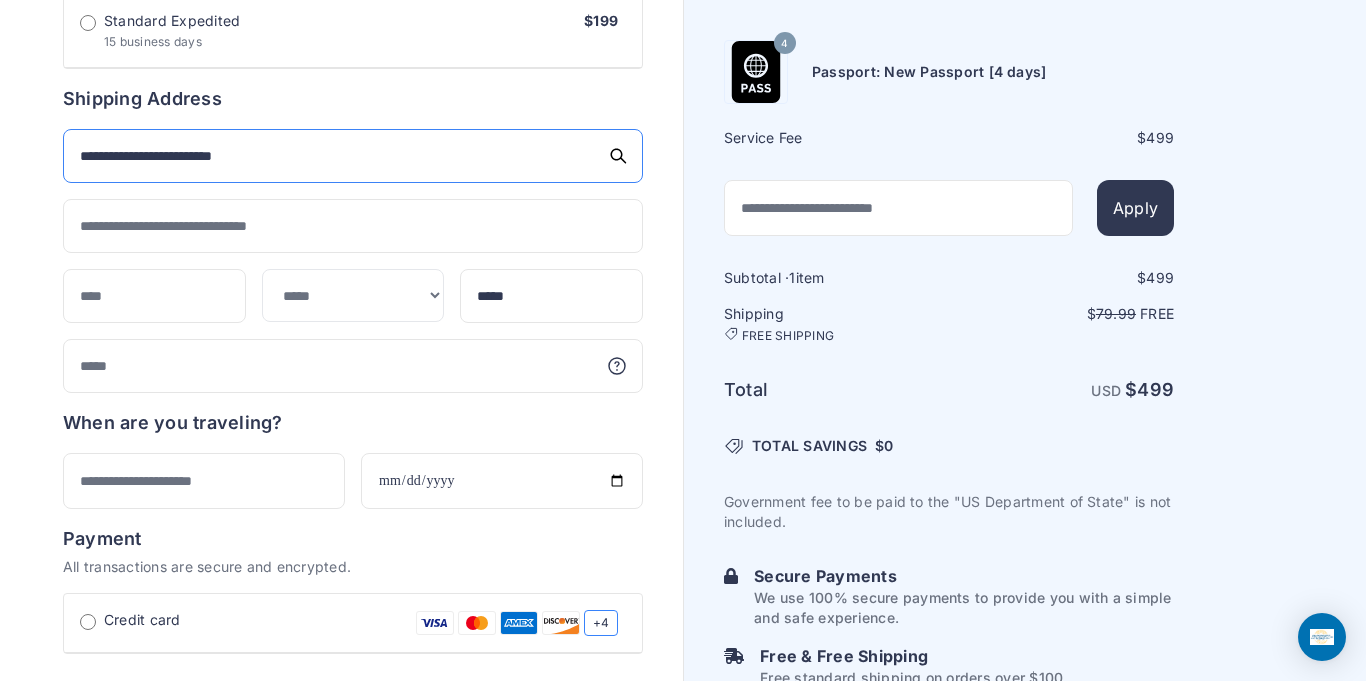 click on "**********" at bounding box center (353, 156) 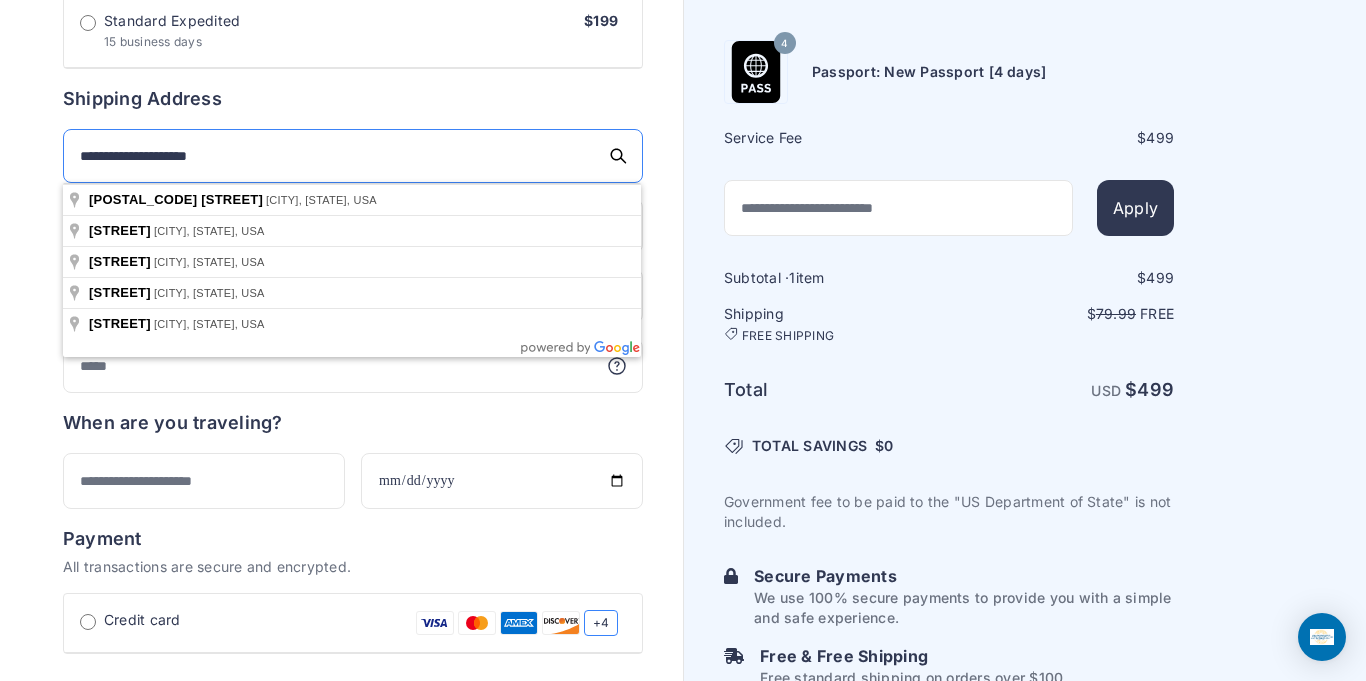 type on "**********" 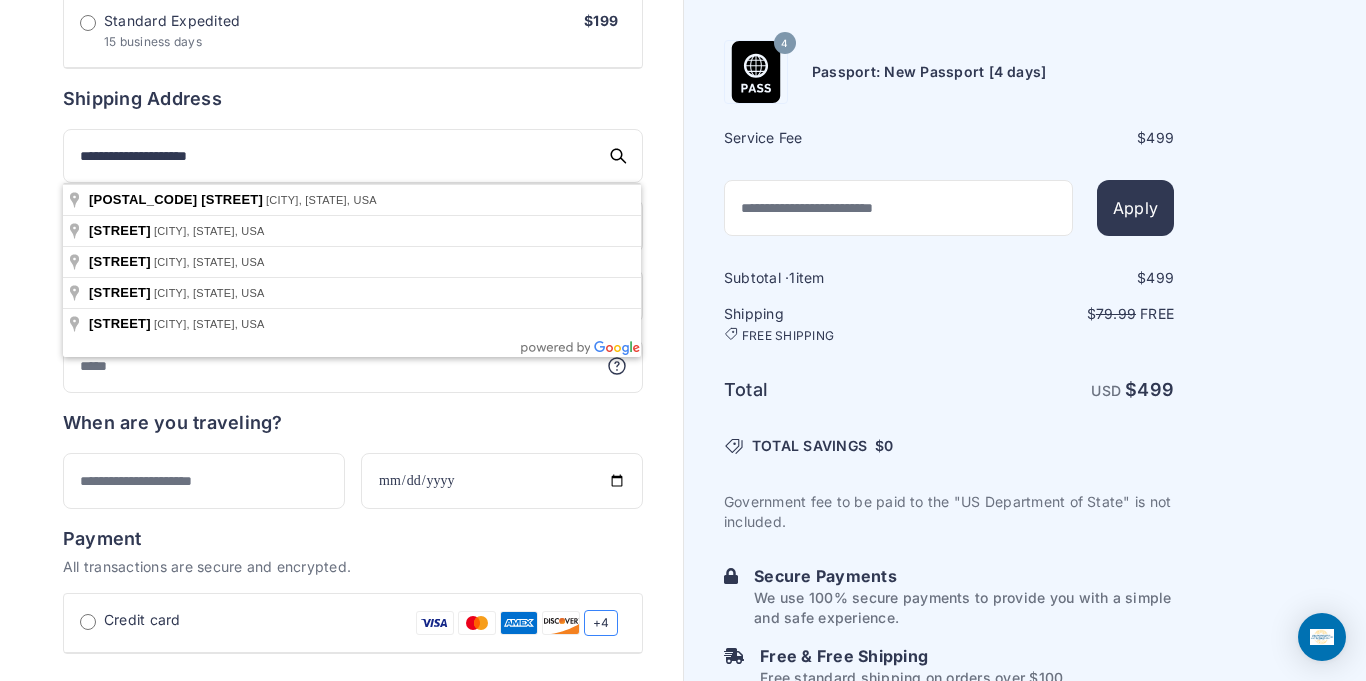click on "Order summary
$ 499
4
499 1 499" at bounding box center (341, 39) 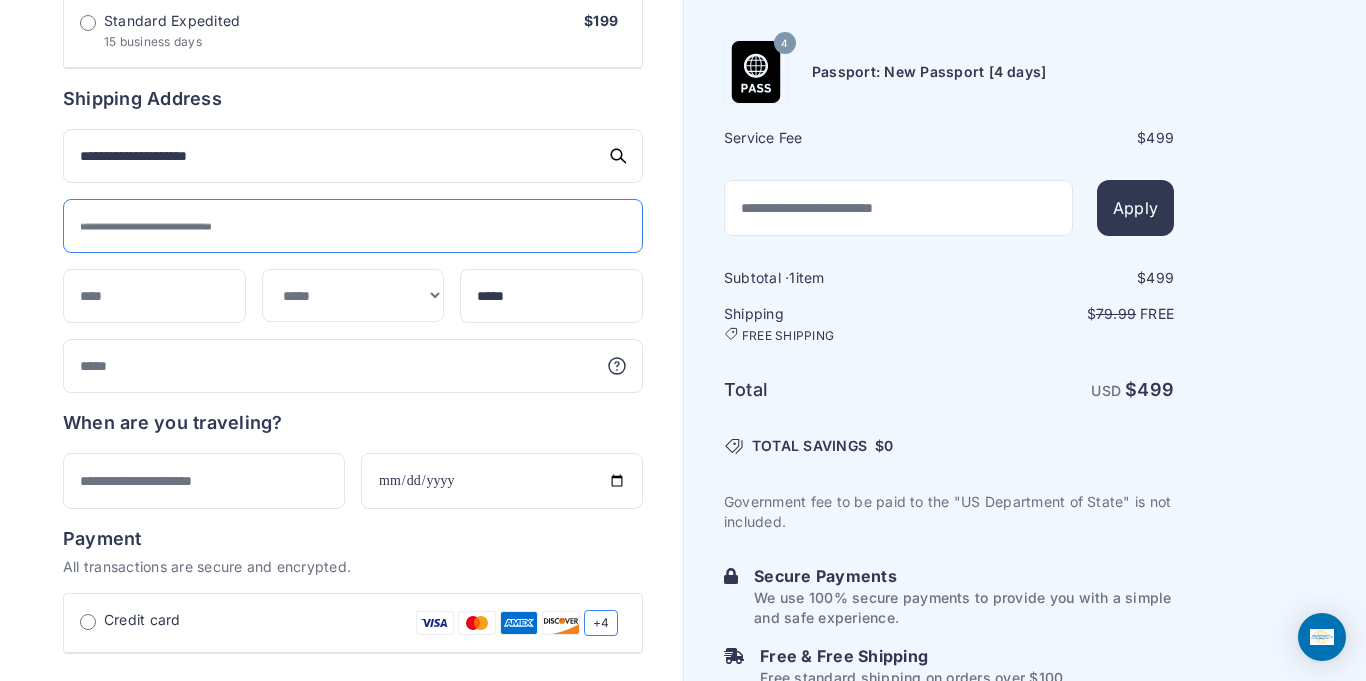 click at bounding box center (353, 226) 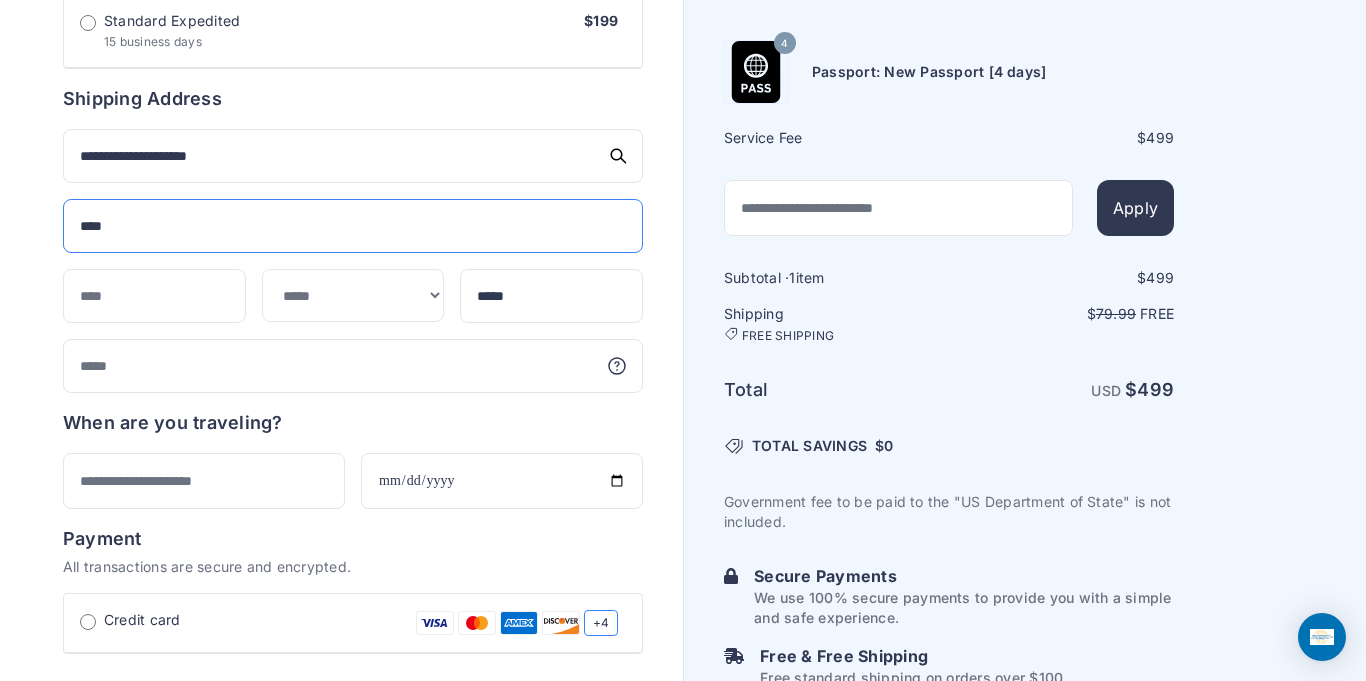 type on "****" 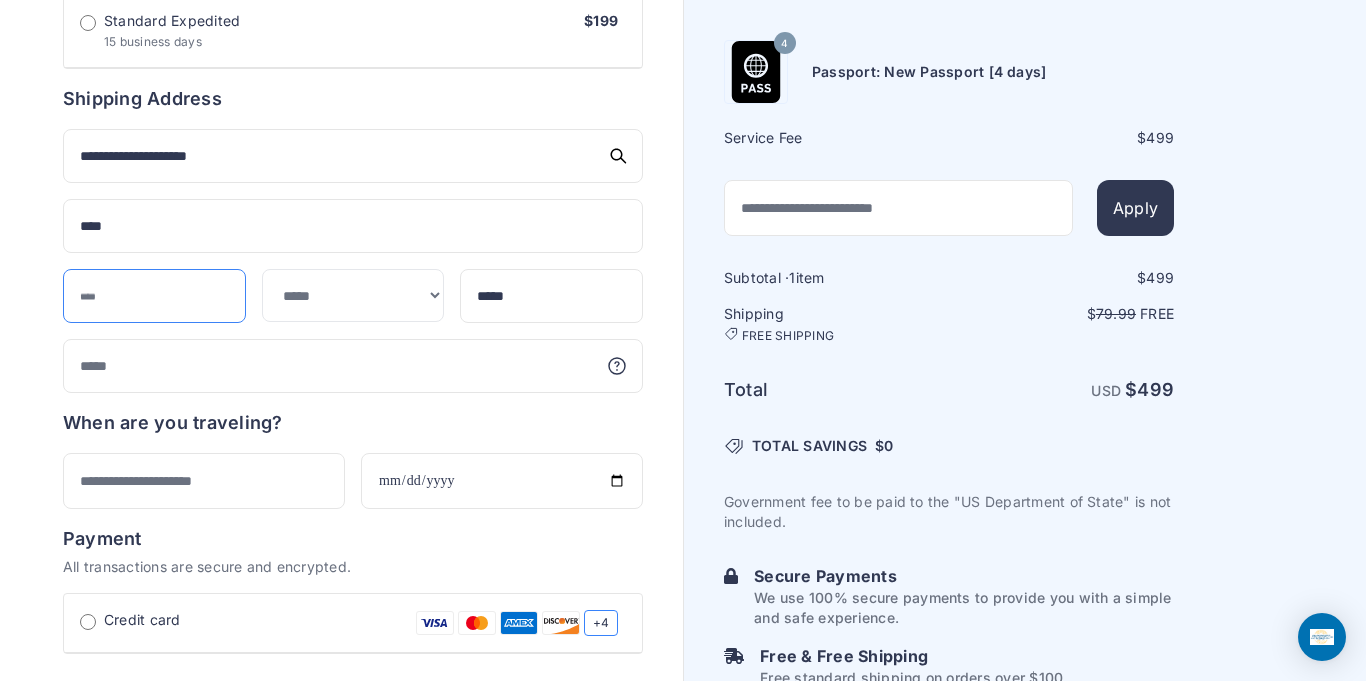 click at bounding box center [154, 296] 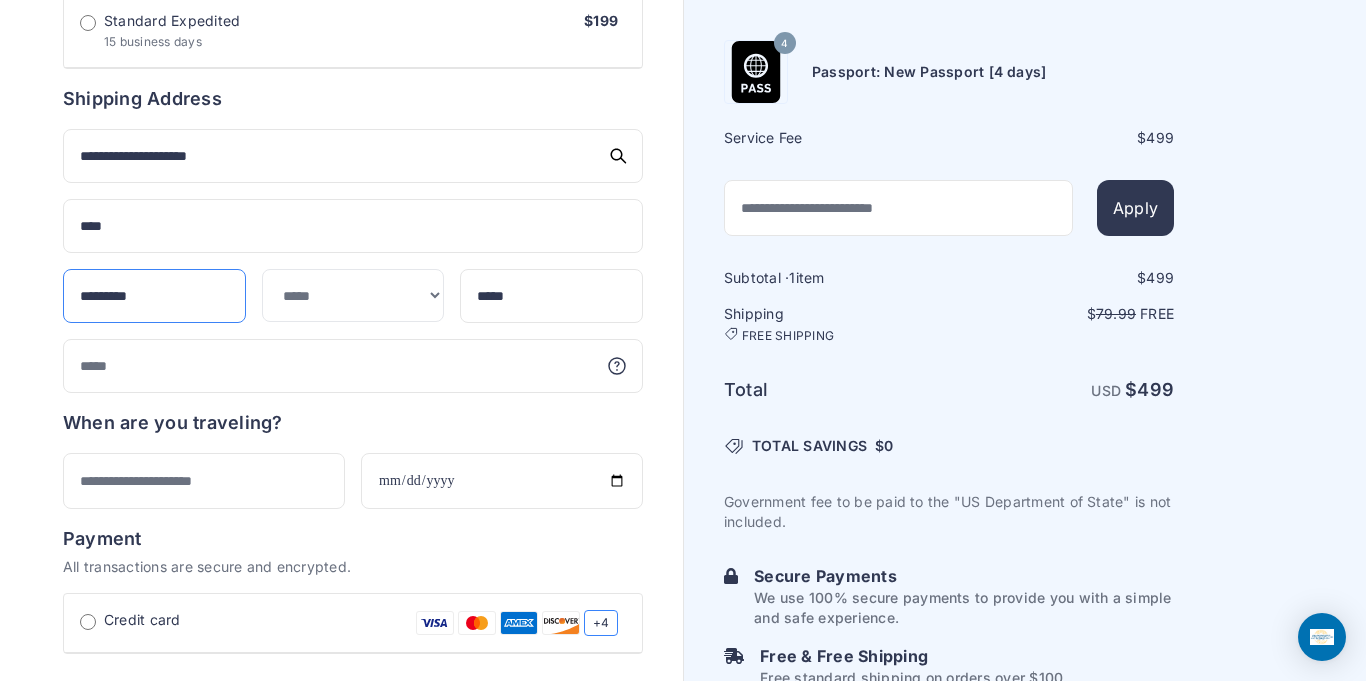 type on "********" 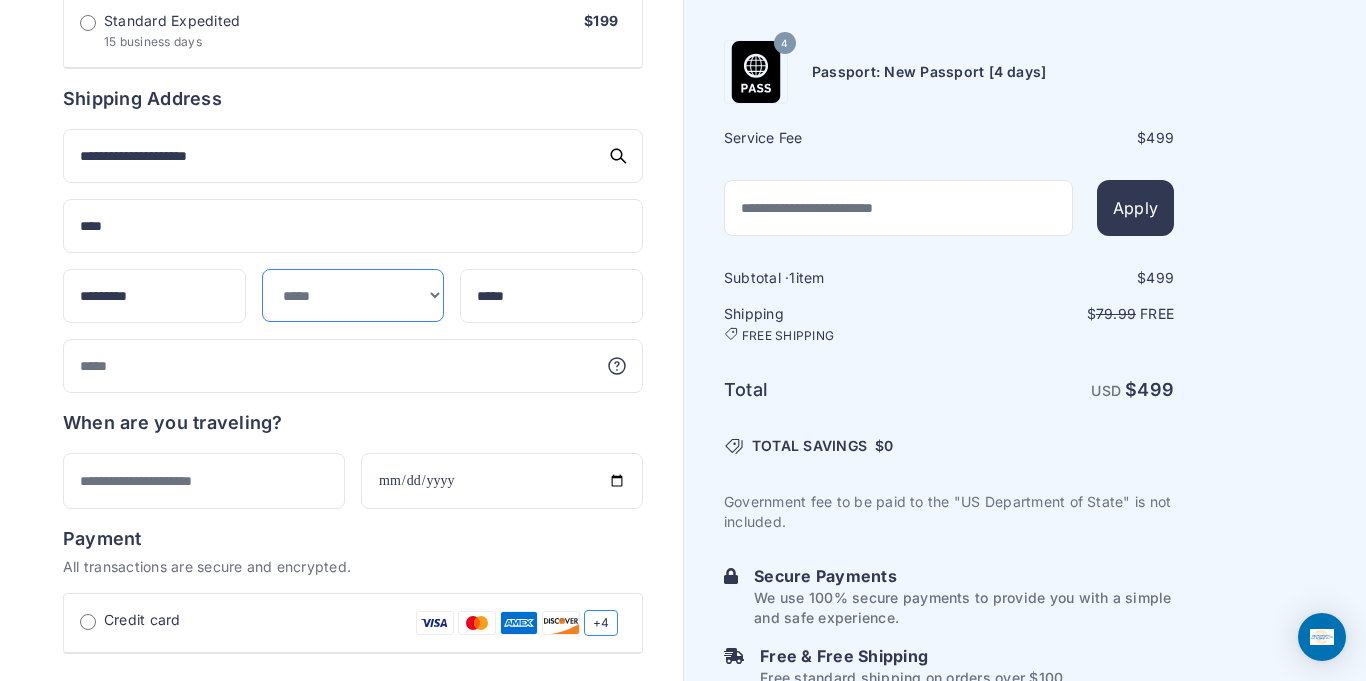click on "**********" at bounding box center [353, 295] 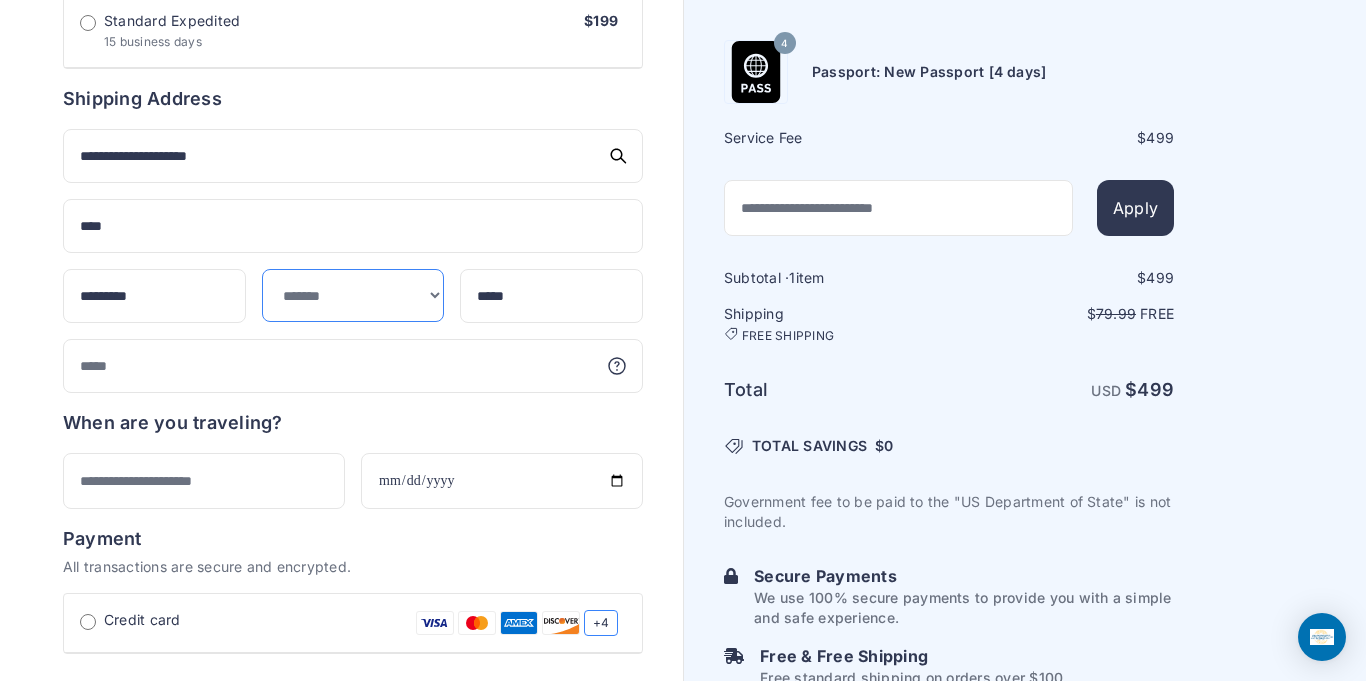 click on "**********" at bounding box center (353, 295) 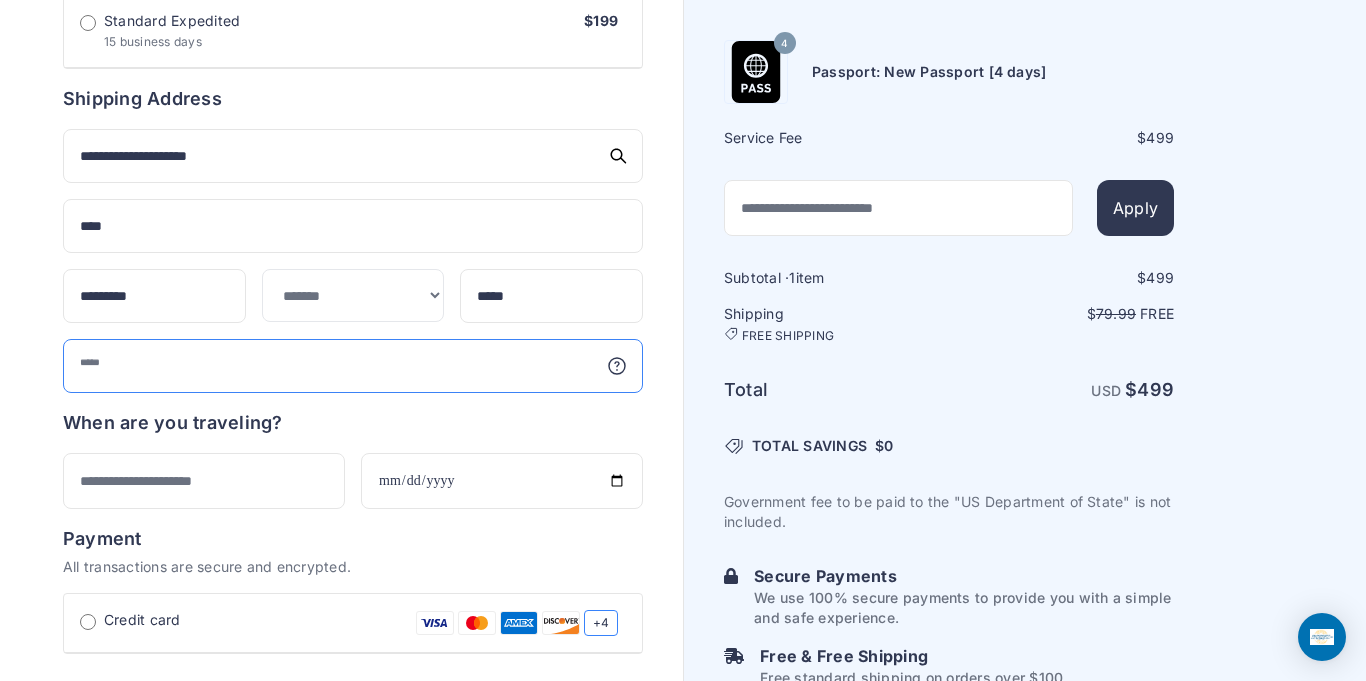 click at bounding box center (353, 366) 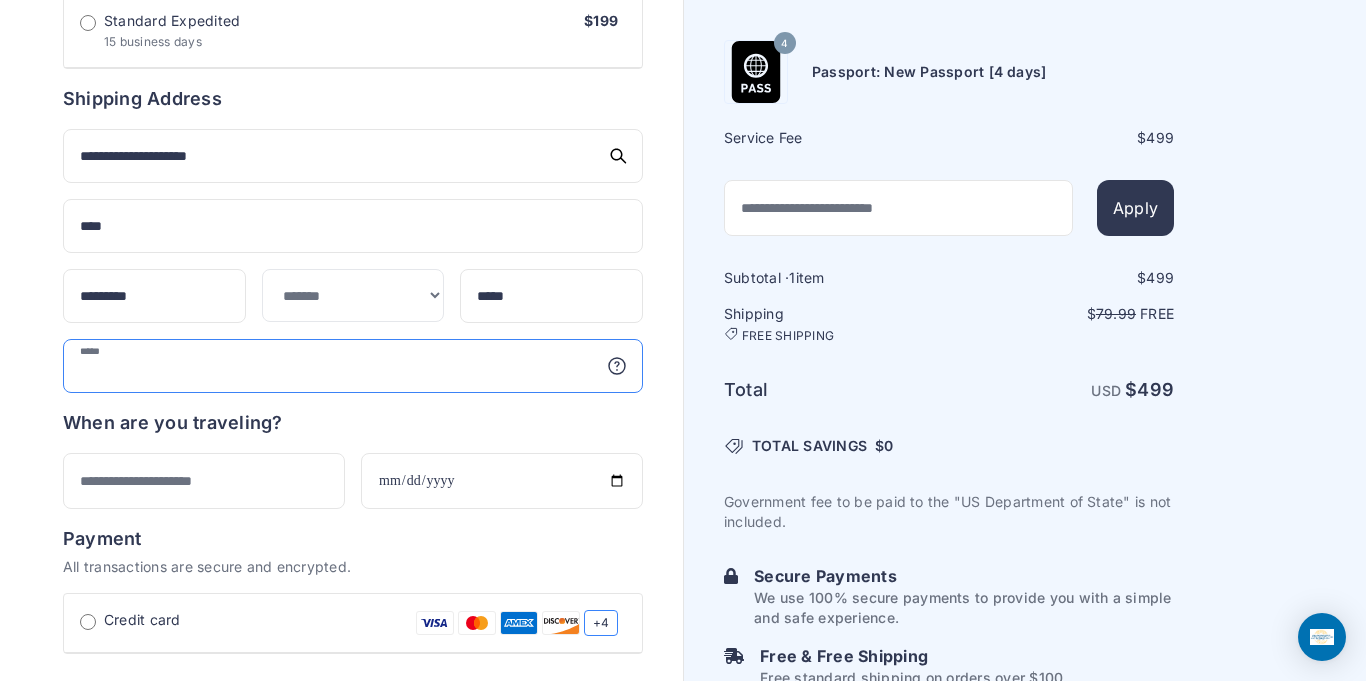 type on "**********" 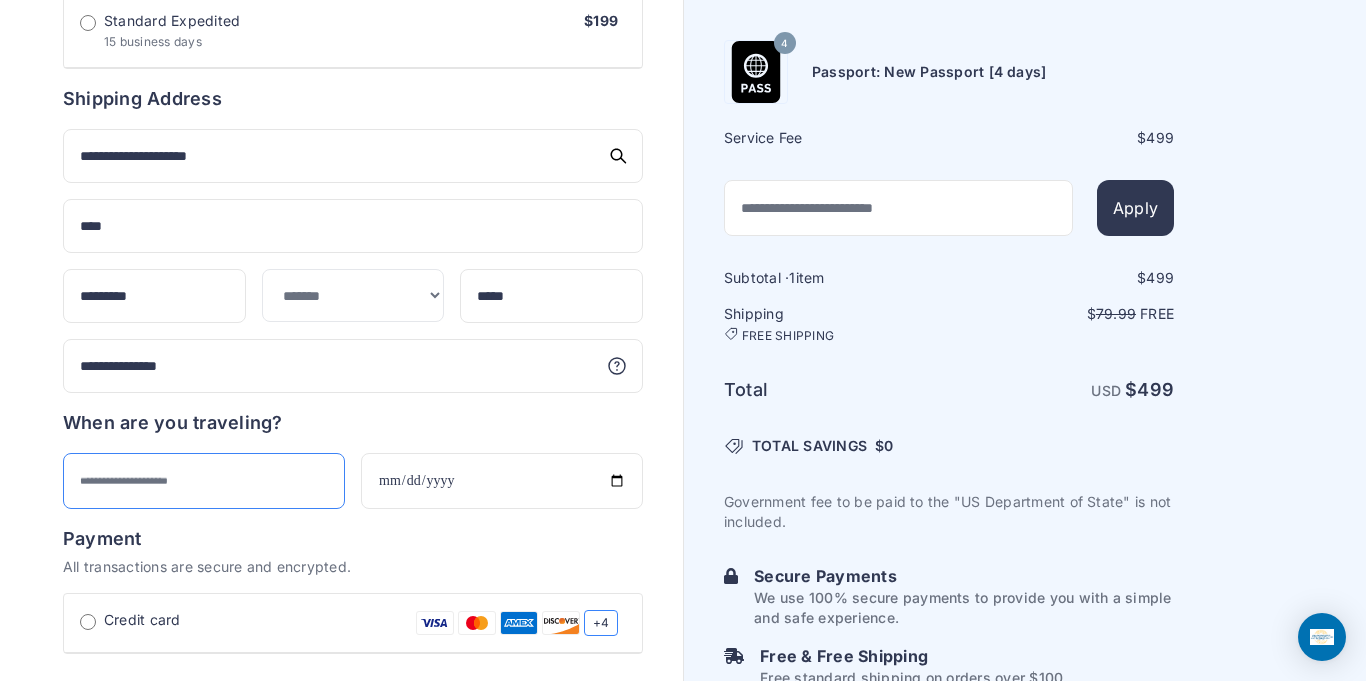 click at bounding box center (204, 481) 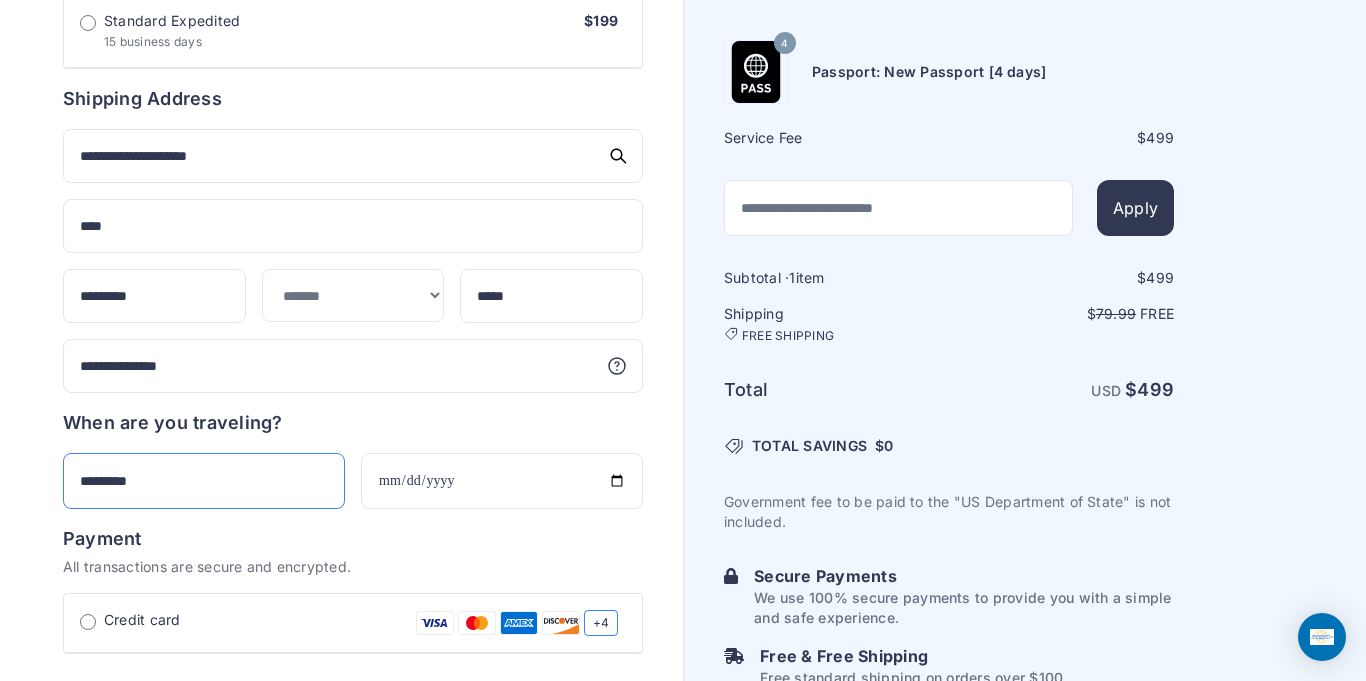 type on "********" 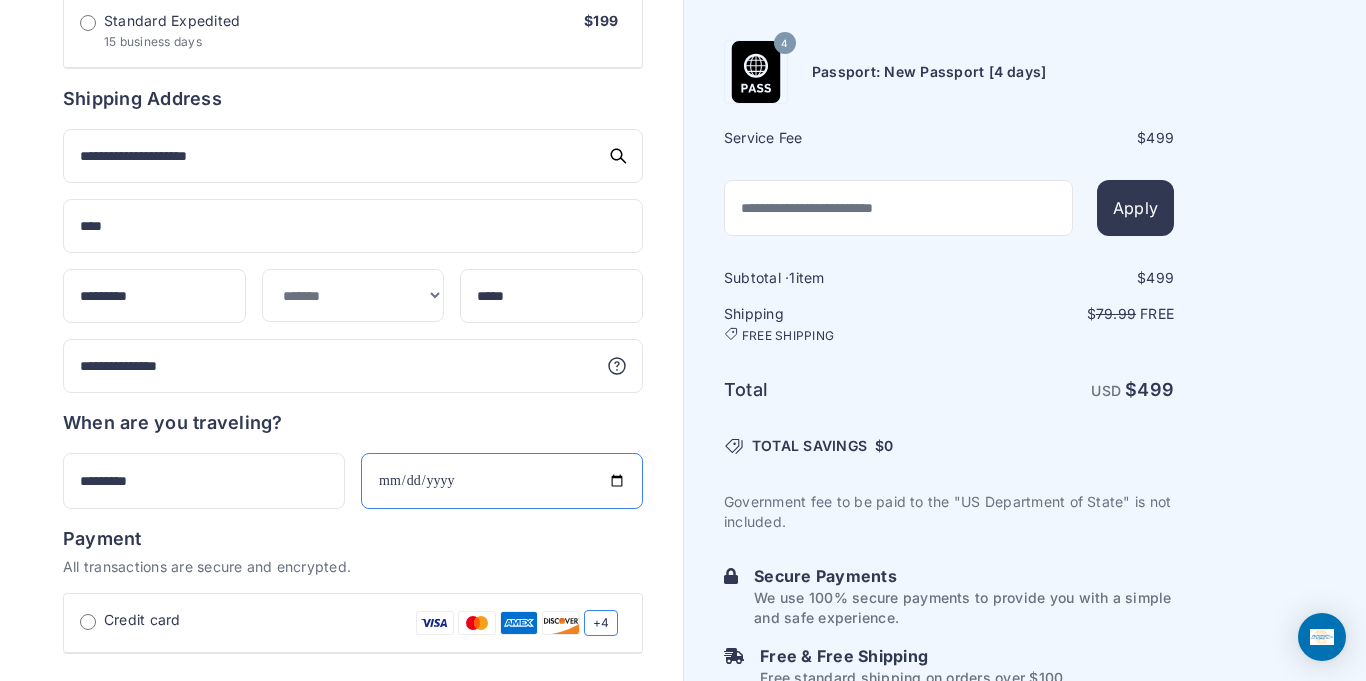 click at bounding box center [502, 481] 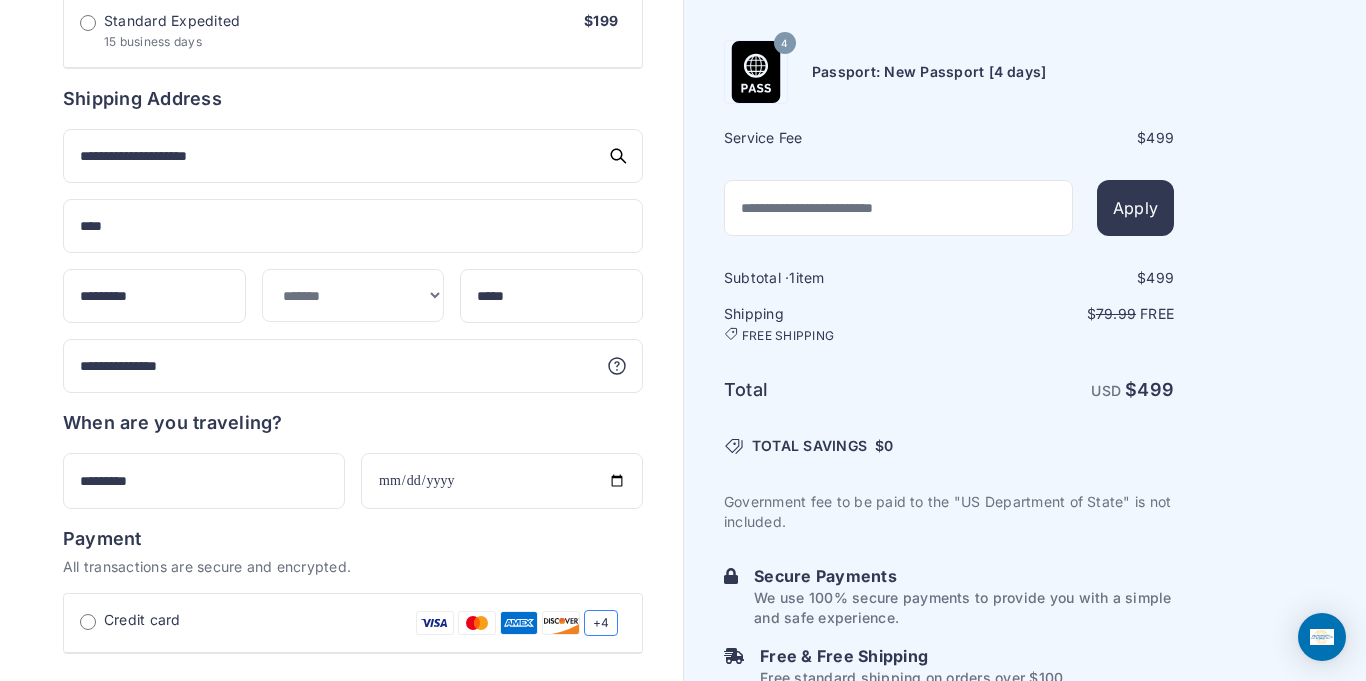 click on "Order summary
$ 499
4
499 1 499" at bounding box center [341, 39] 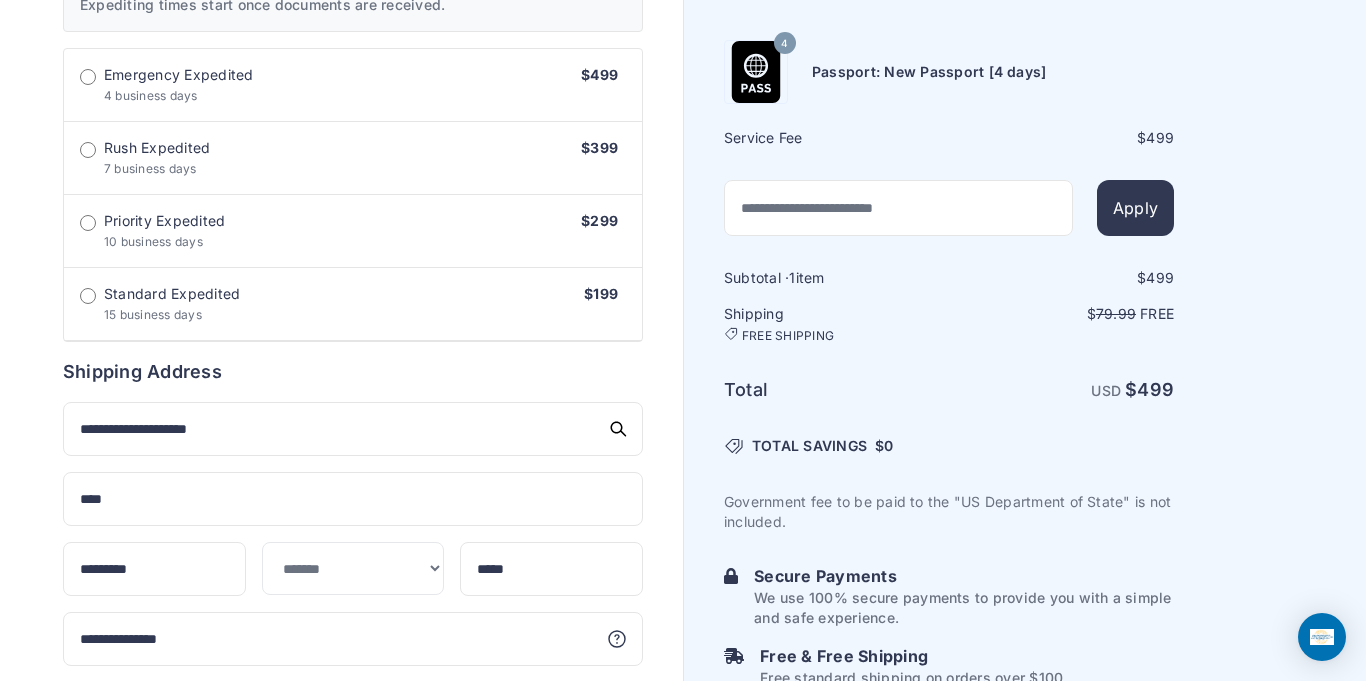 scroll, scrollTop: 690, scrollLeft: 0, axis: vertical 